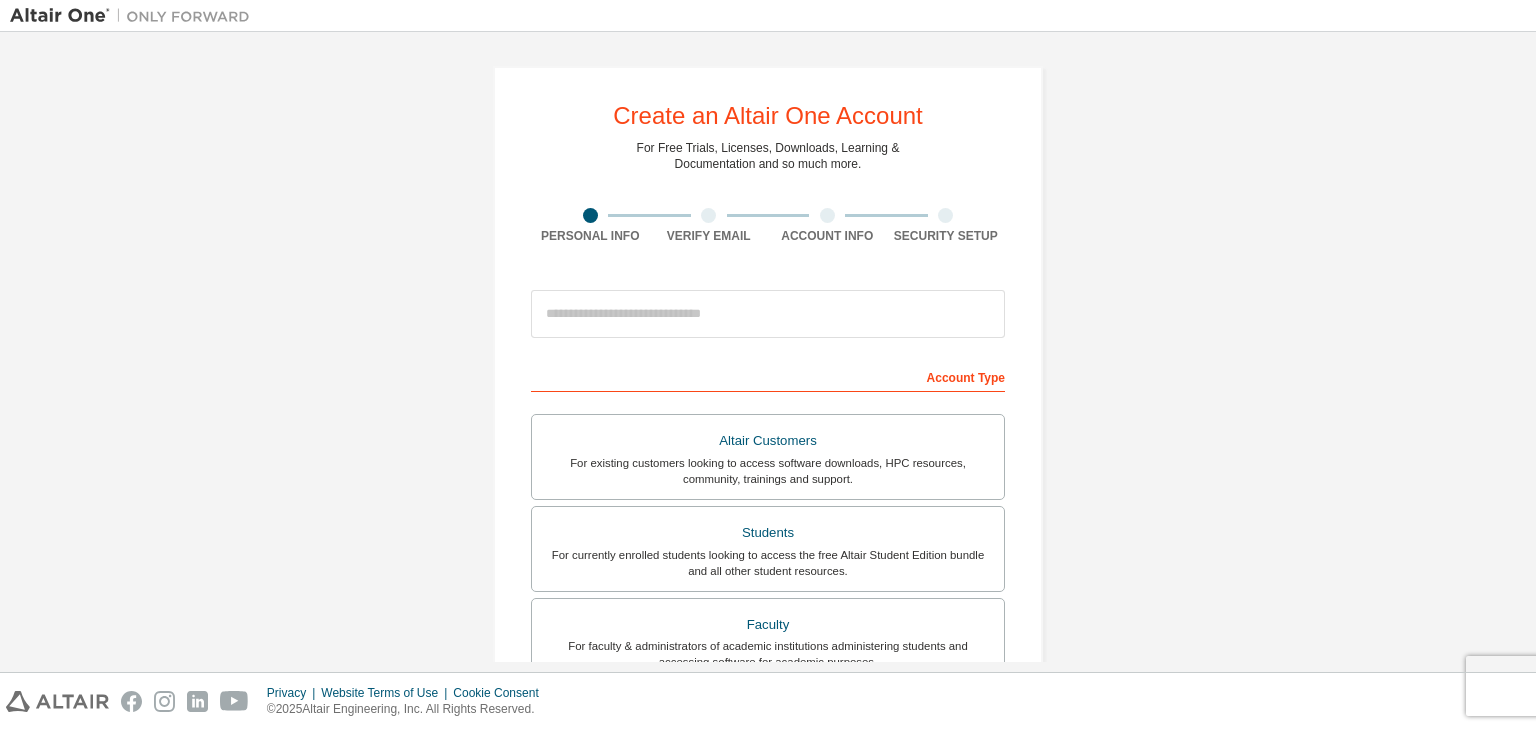 scroll, scrollTop: 0, scrollLeft: 0, axis: both 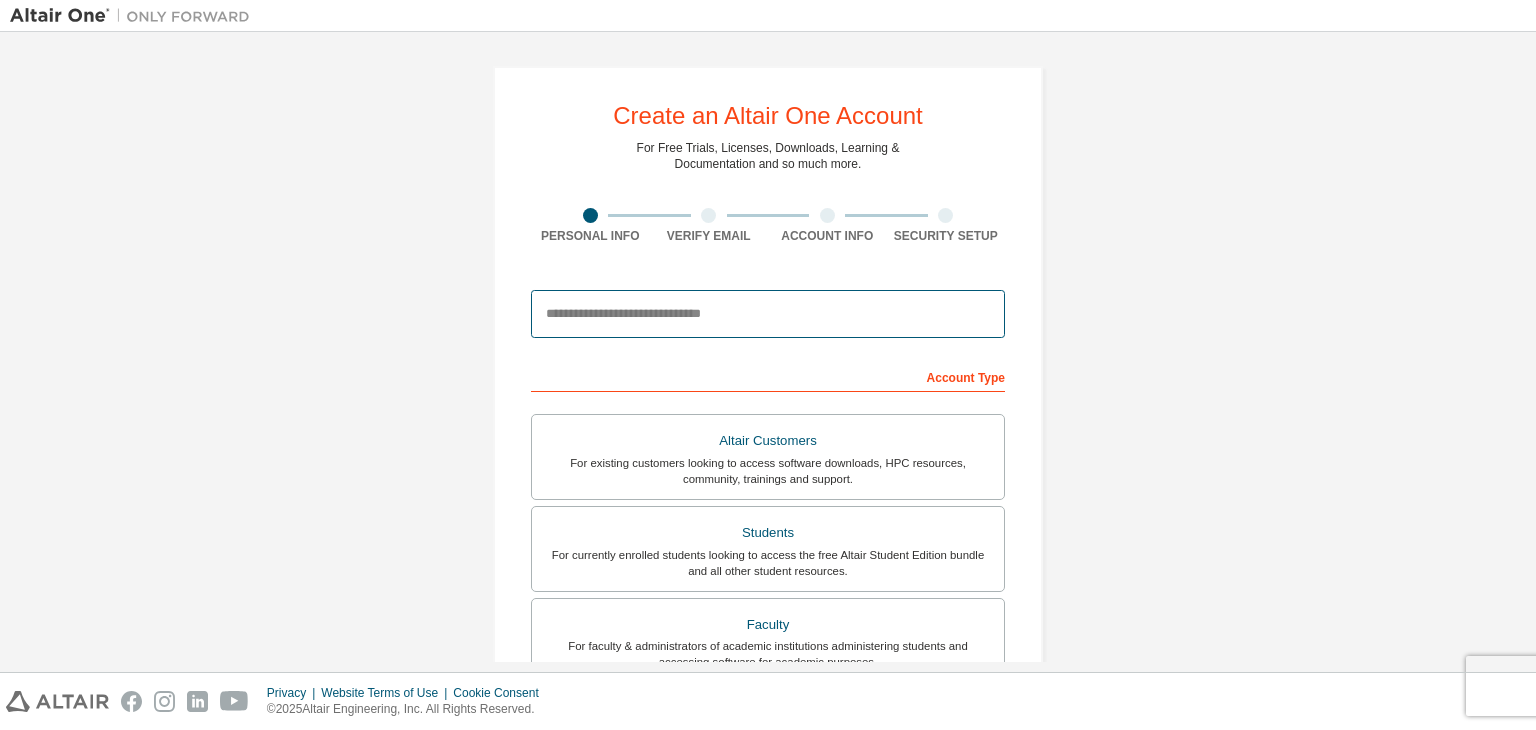click at bounding box center [768, 314] 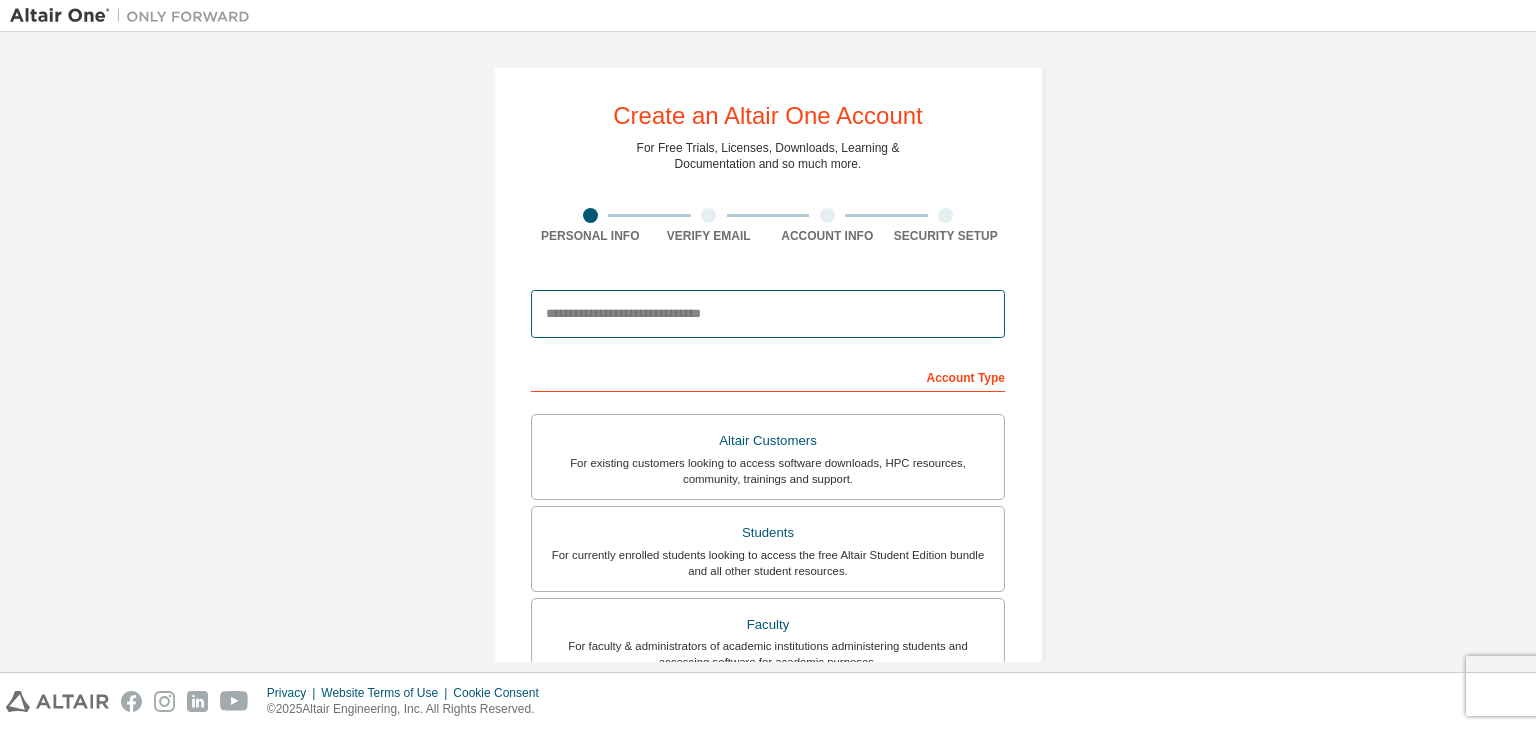type on "**********" 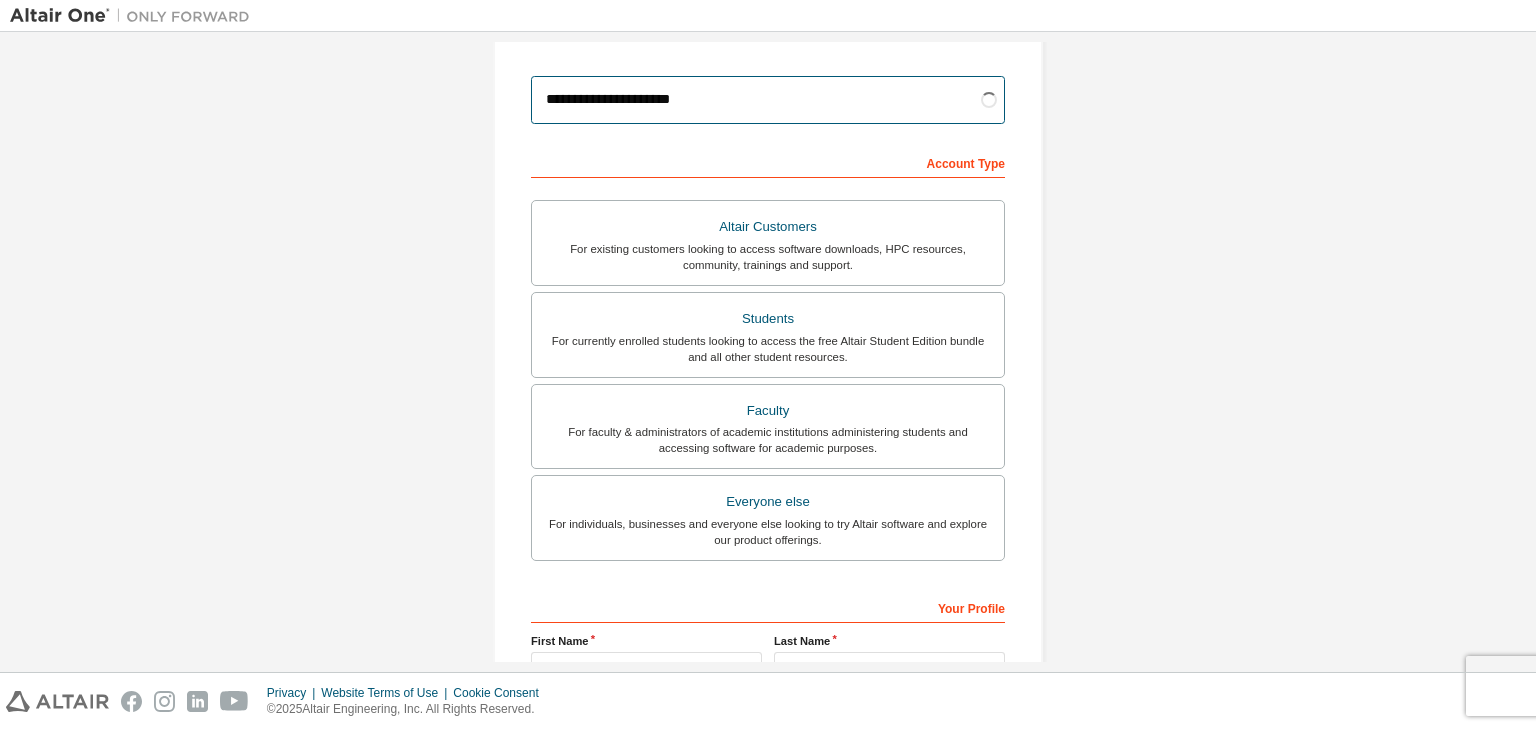 scroll, scrollTop: 215, scrollLeft: 0, axis: vertical 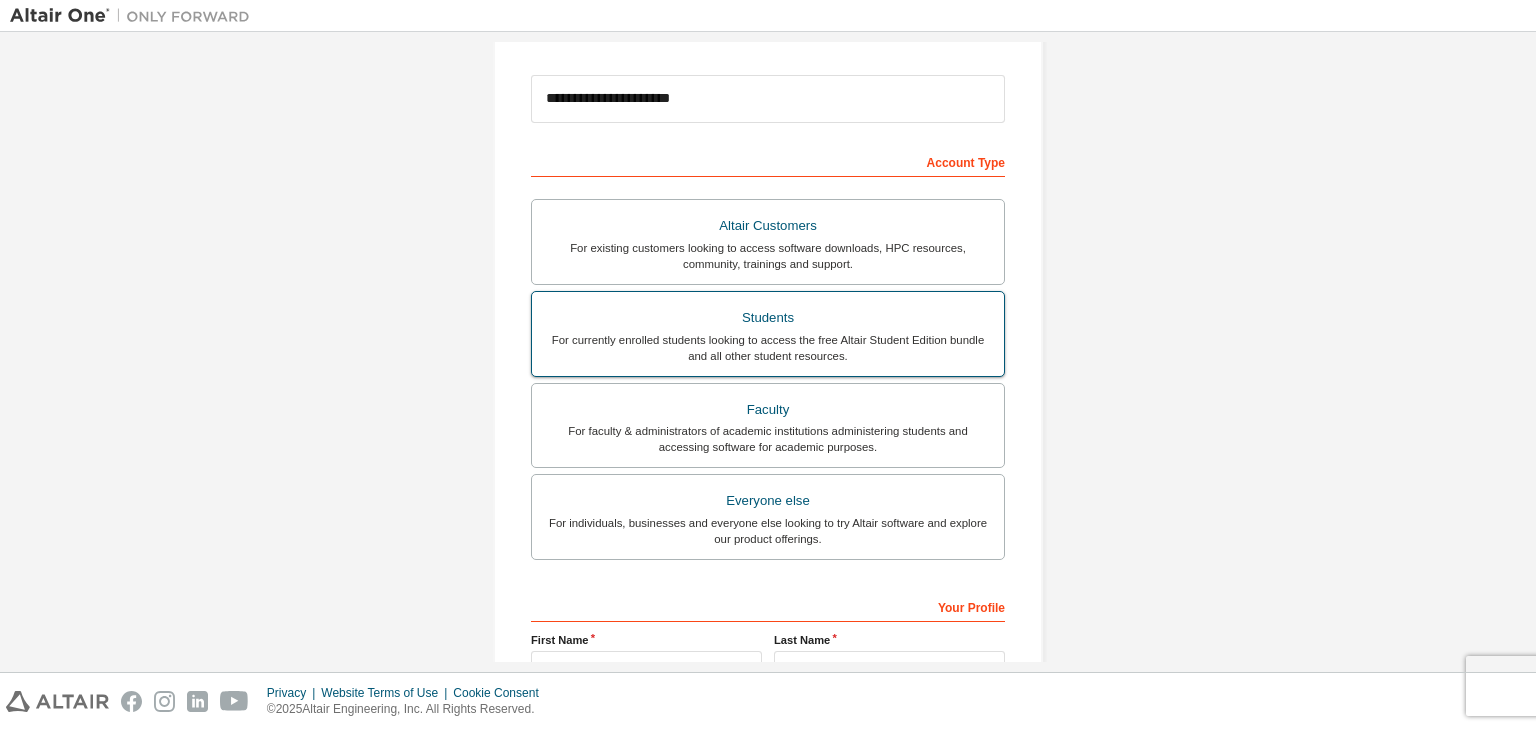 click on "For currently enrolled students looking to access the free Altair Student Edition bundle and all other student resources." at bounding box center [768, 348] 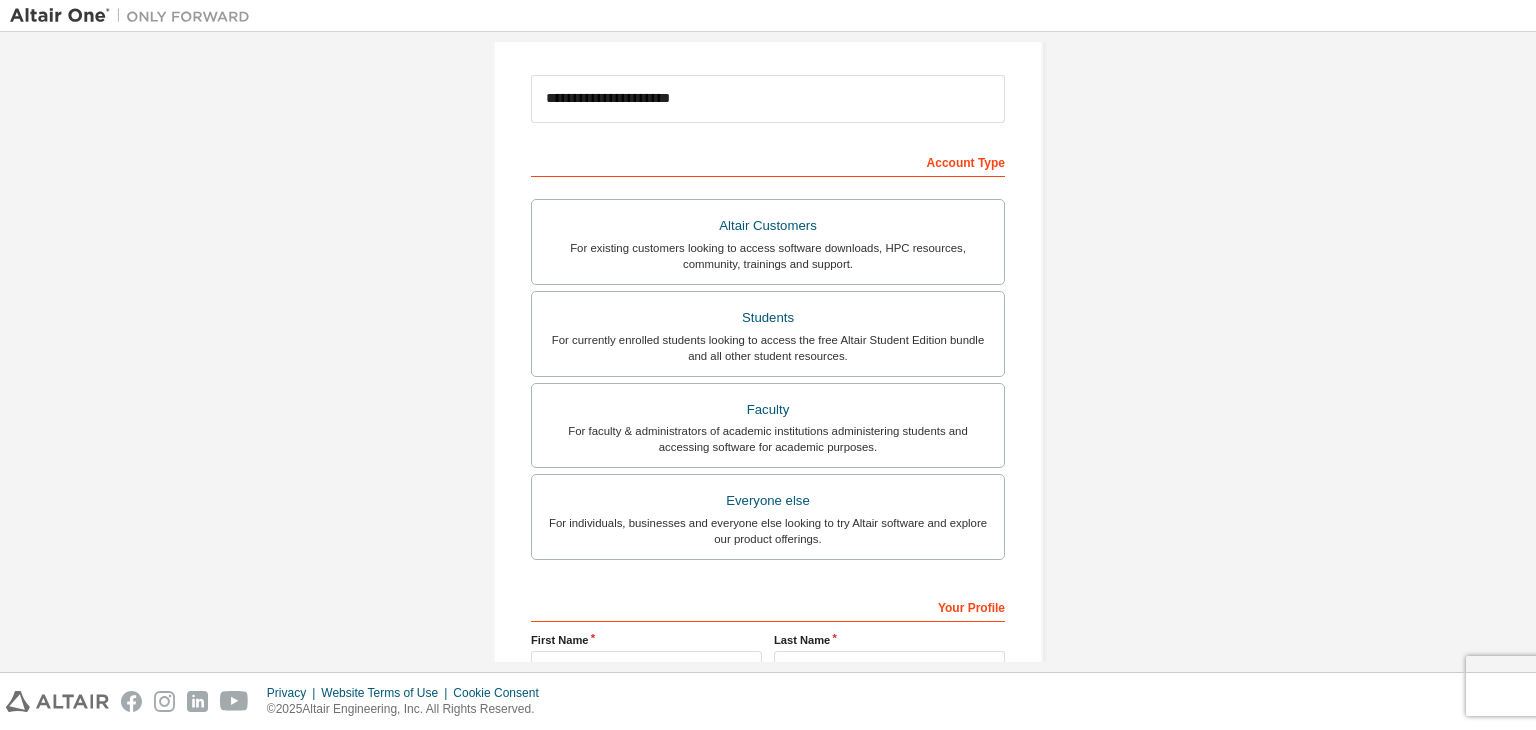 scroll, scrollTop: 435, scrollLeft: 0, axis: vertical 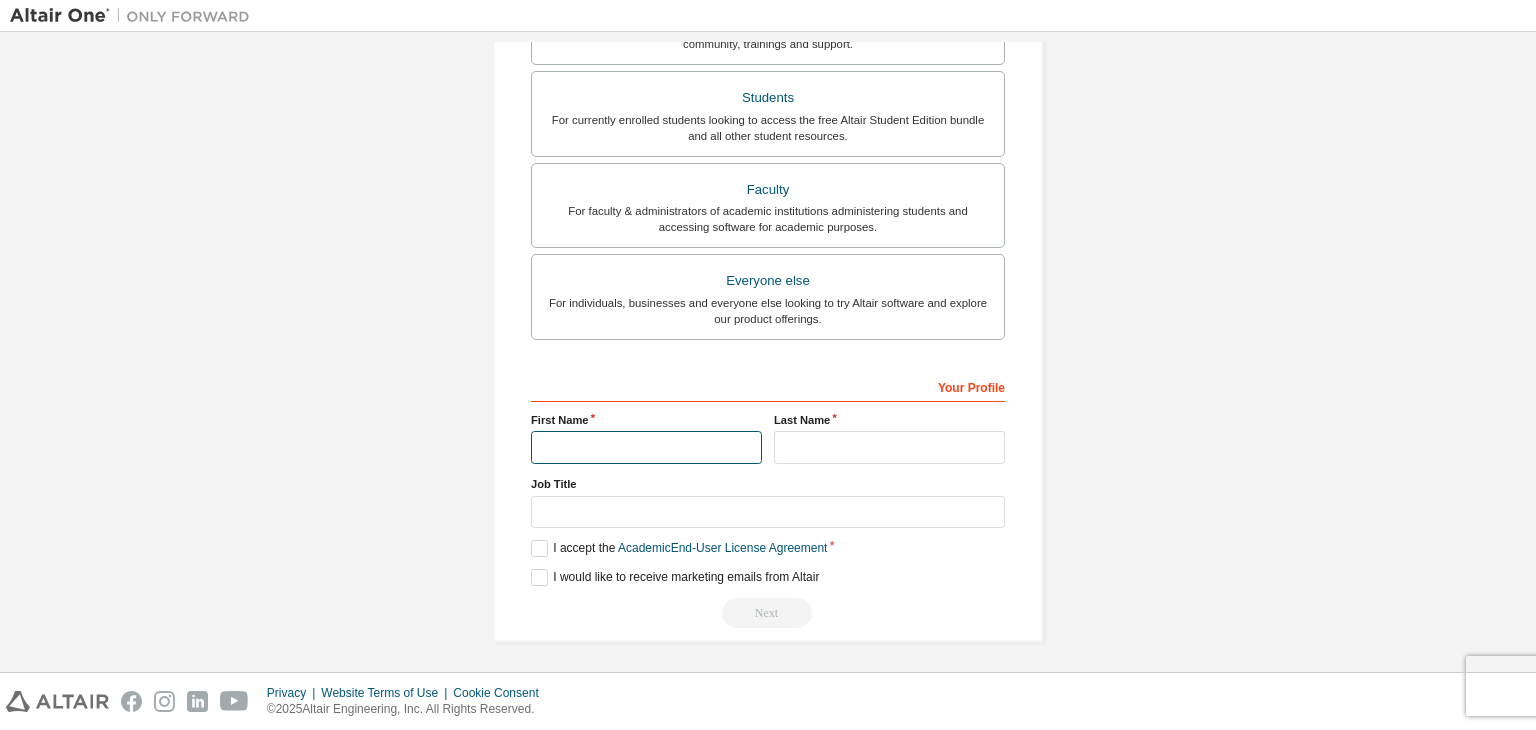 click at bounding box center [646, 447] 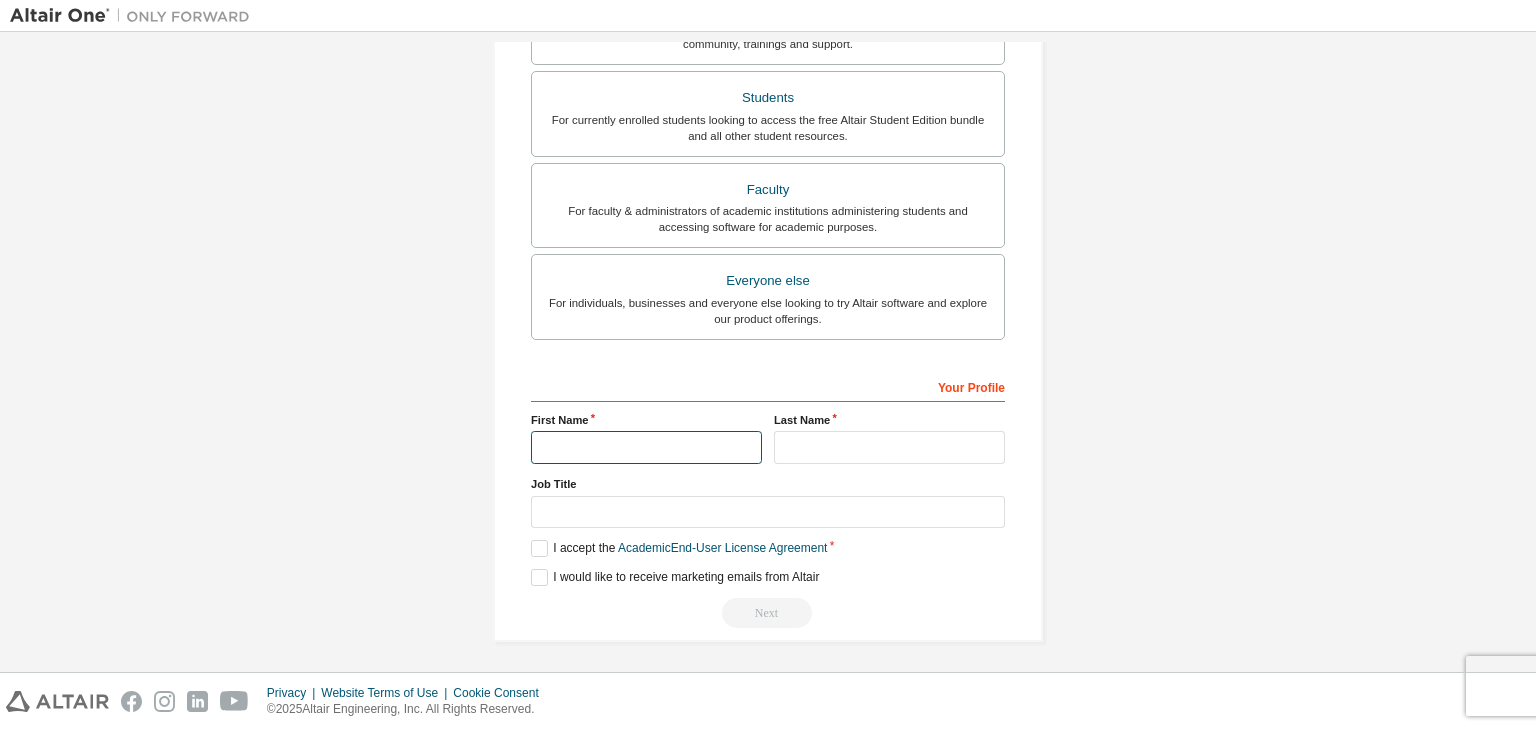 type on "********" 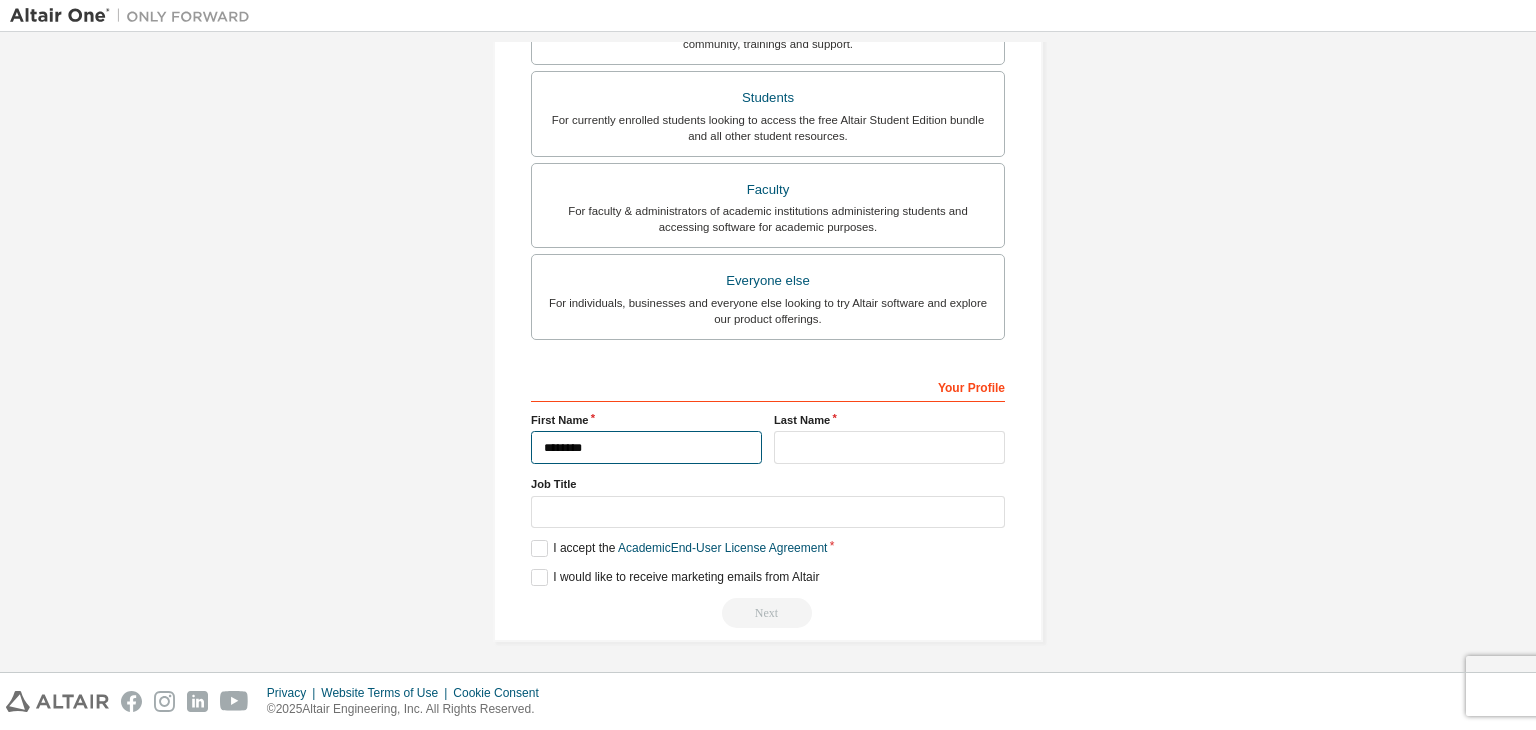 type on "**********" 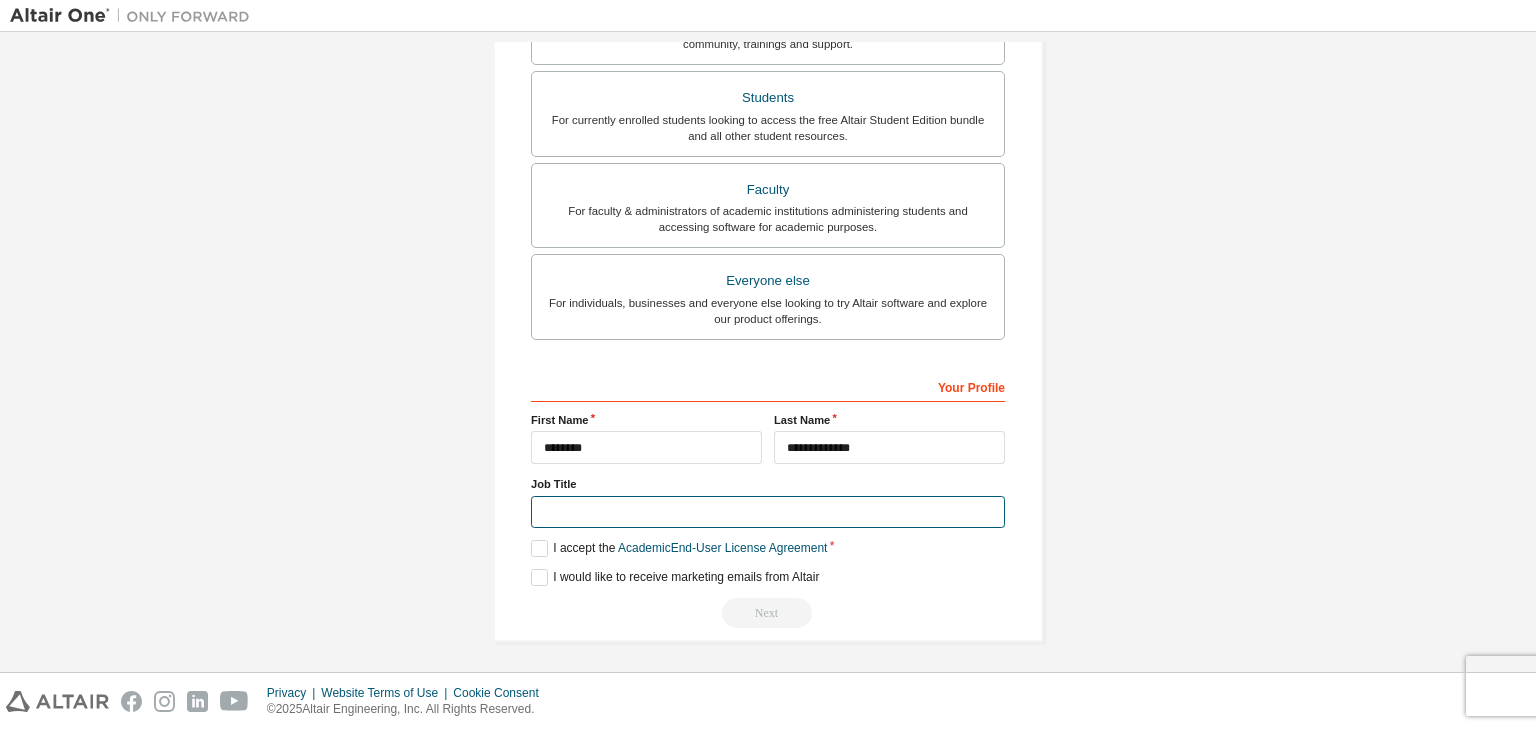 click at bounding box center (768, 512) 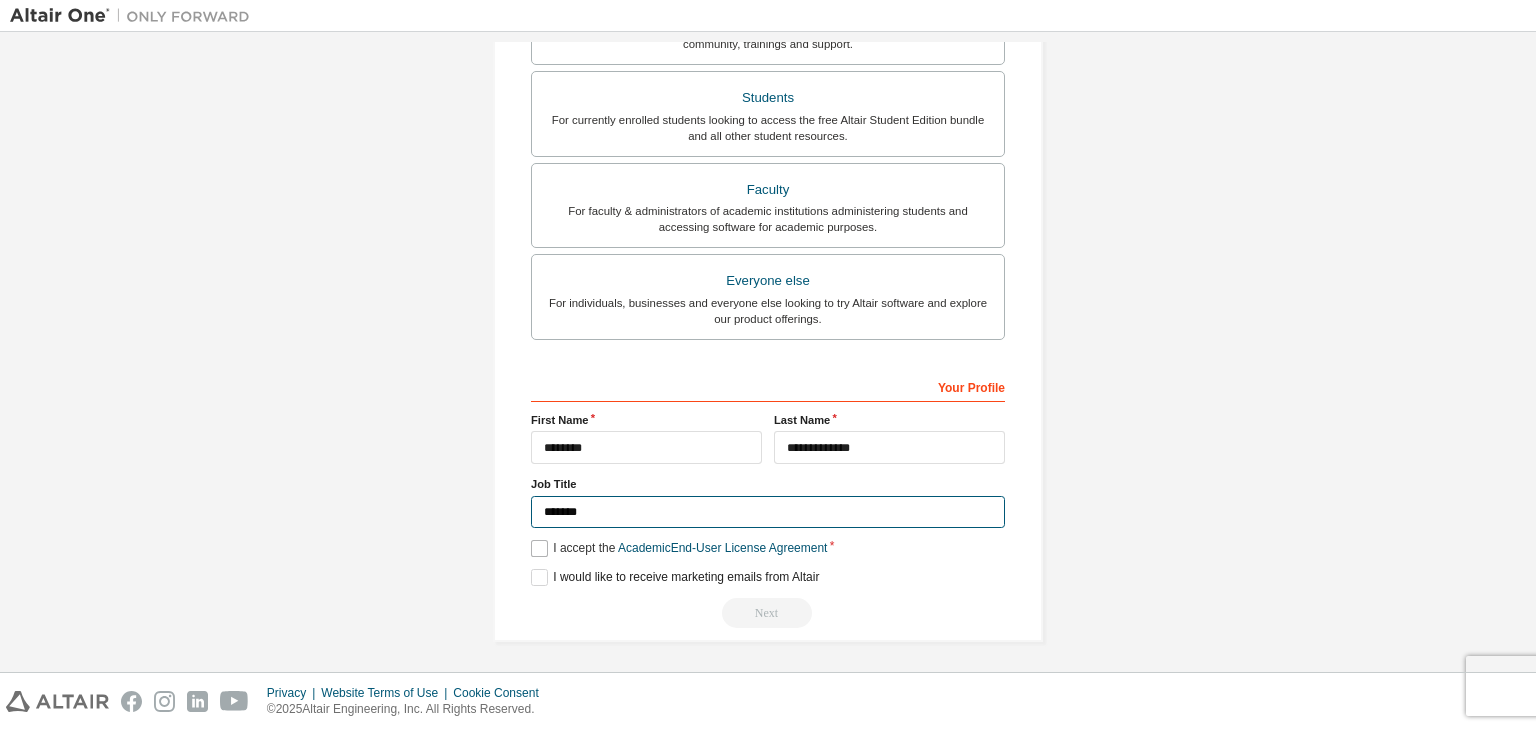 type on "*******" 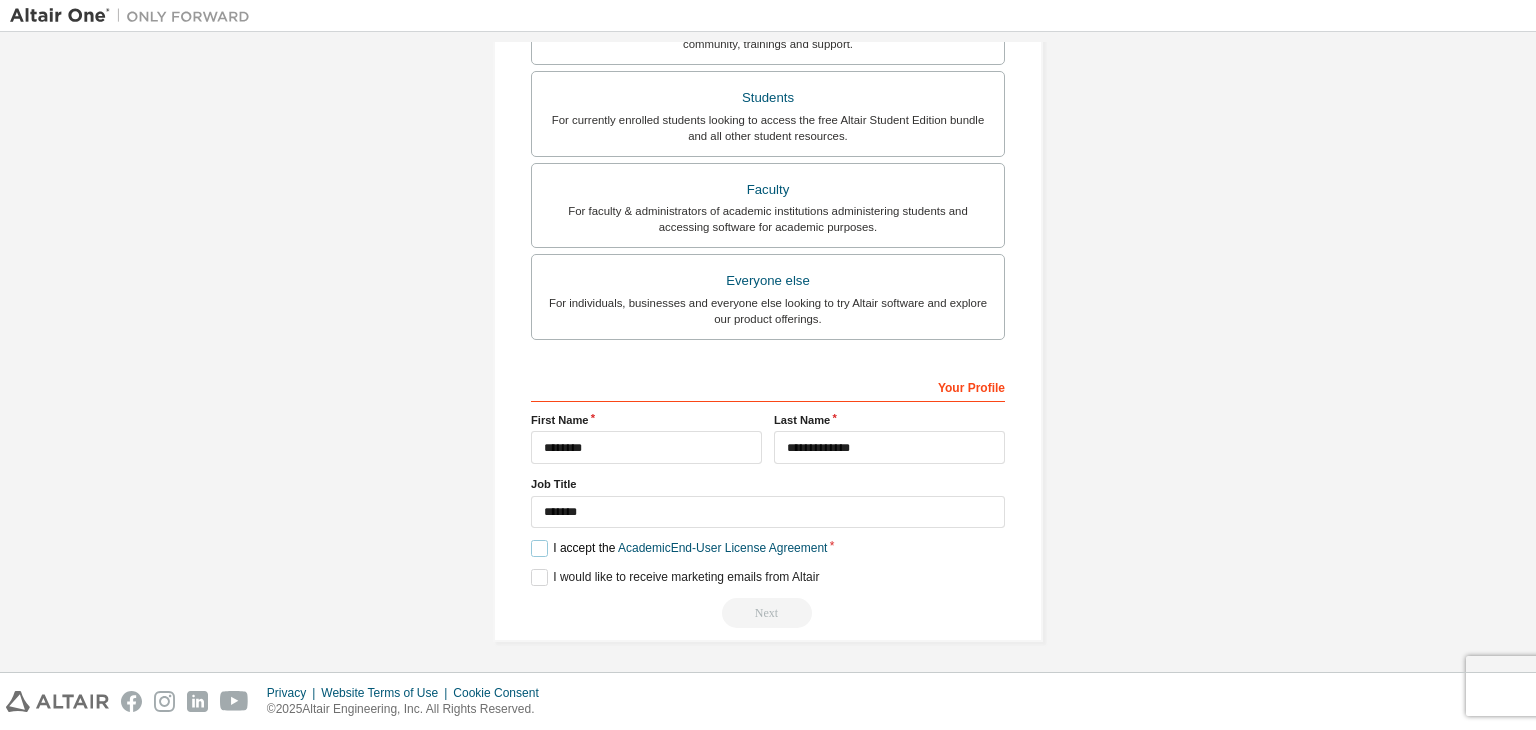 click on "I accept the   Academic   End-User License Agreement" at bounding box center [679, 548] 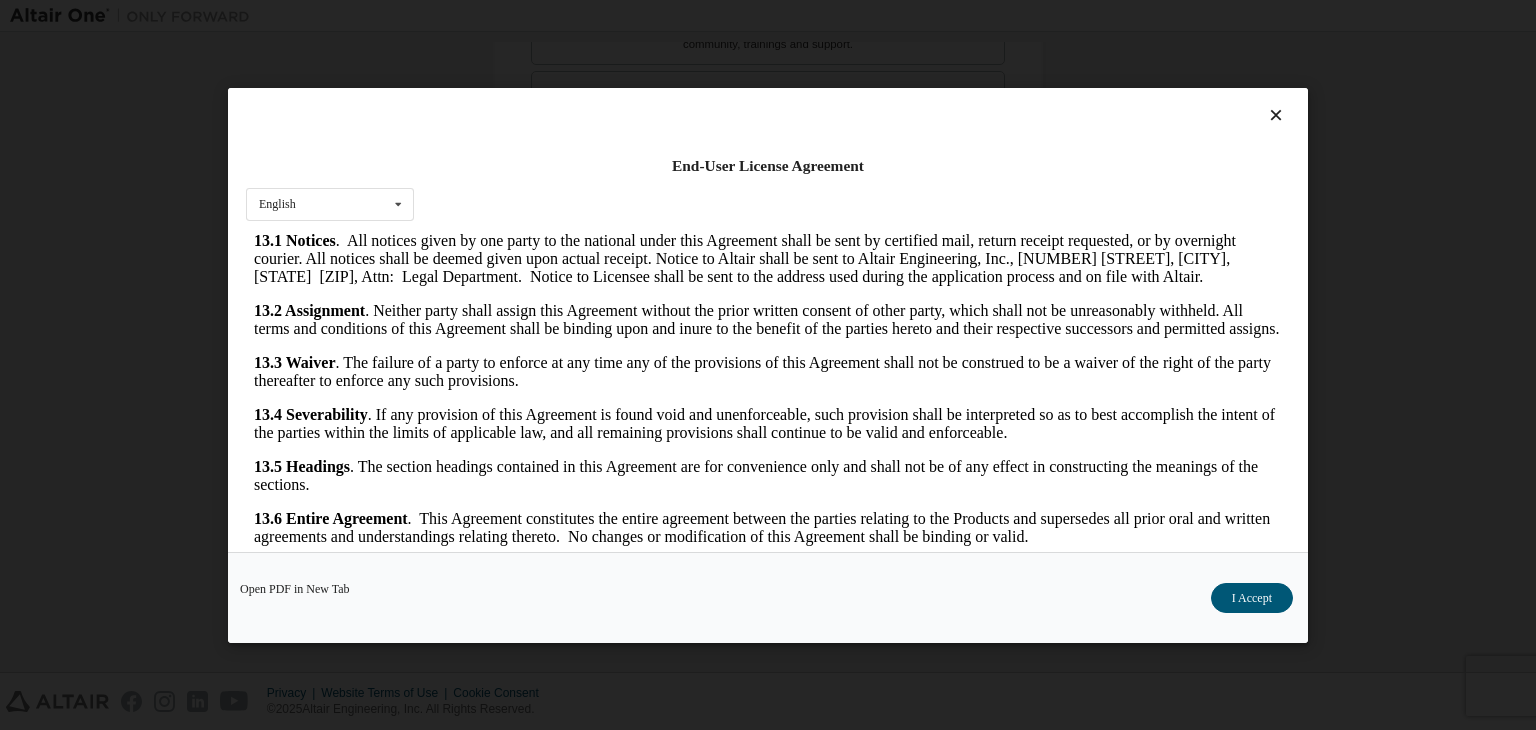 scroll, scrollTop: 3341, scrollLeft: 0, axis: vertical 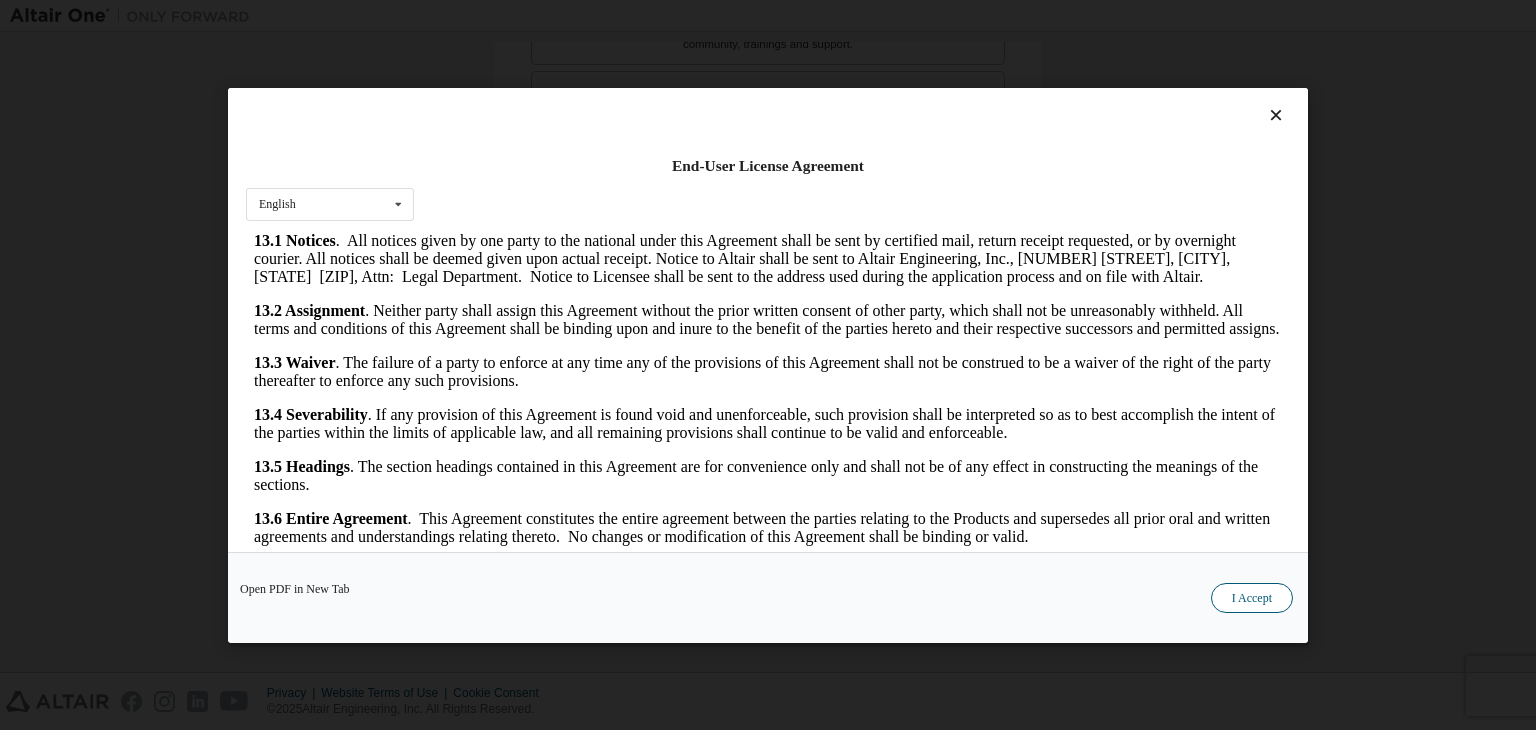 click on "I Accept" at bounding box center [1252, 598] 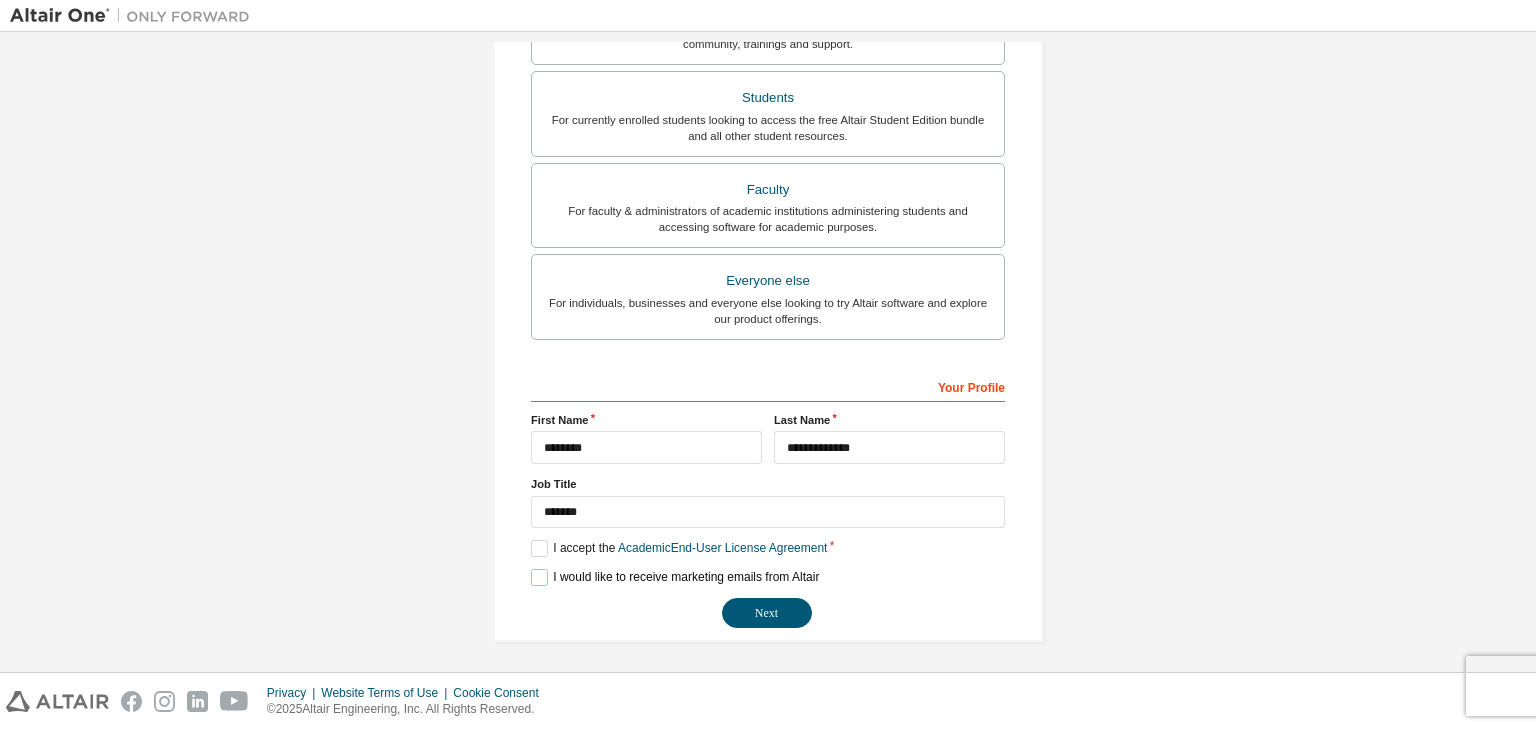 click on "I would like to receive marketing emails from Altair" at bounding box center [675, 577] 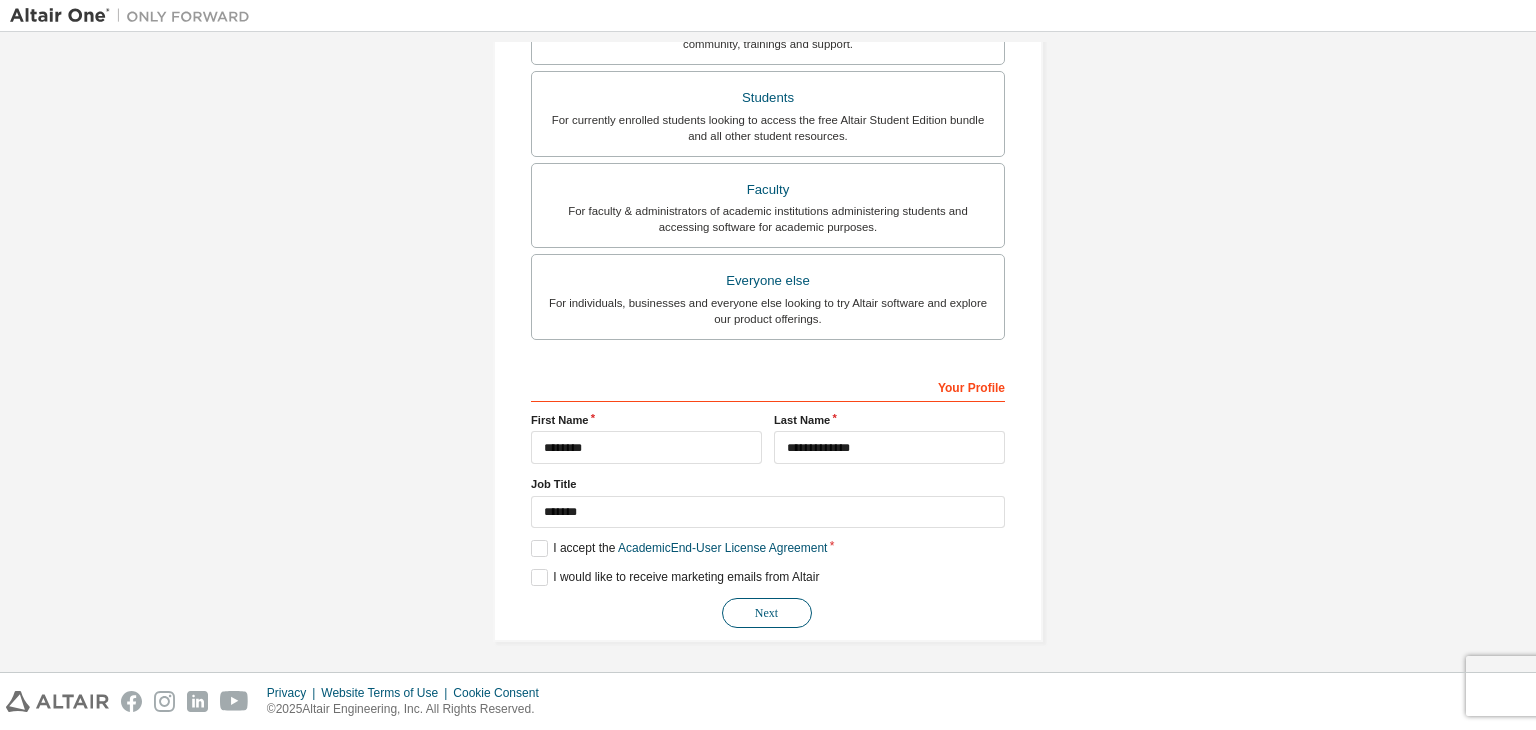 click on "Next" at bounding box center (767, 613) 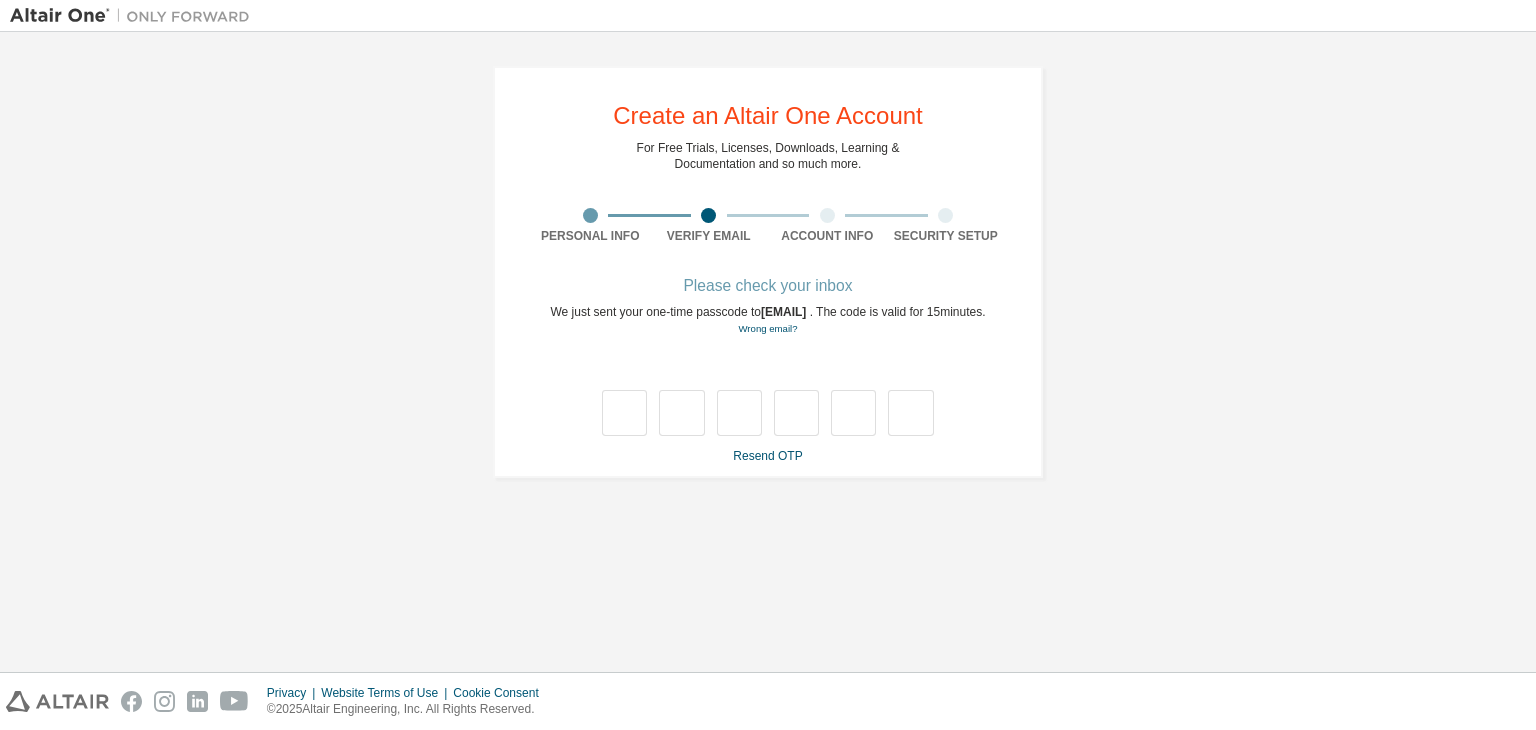 scroll, scrollTop: 0, scrollLeft: 0, axis: both 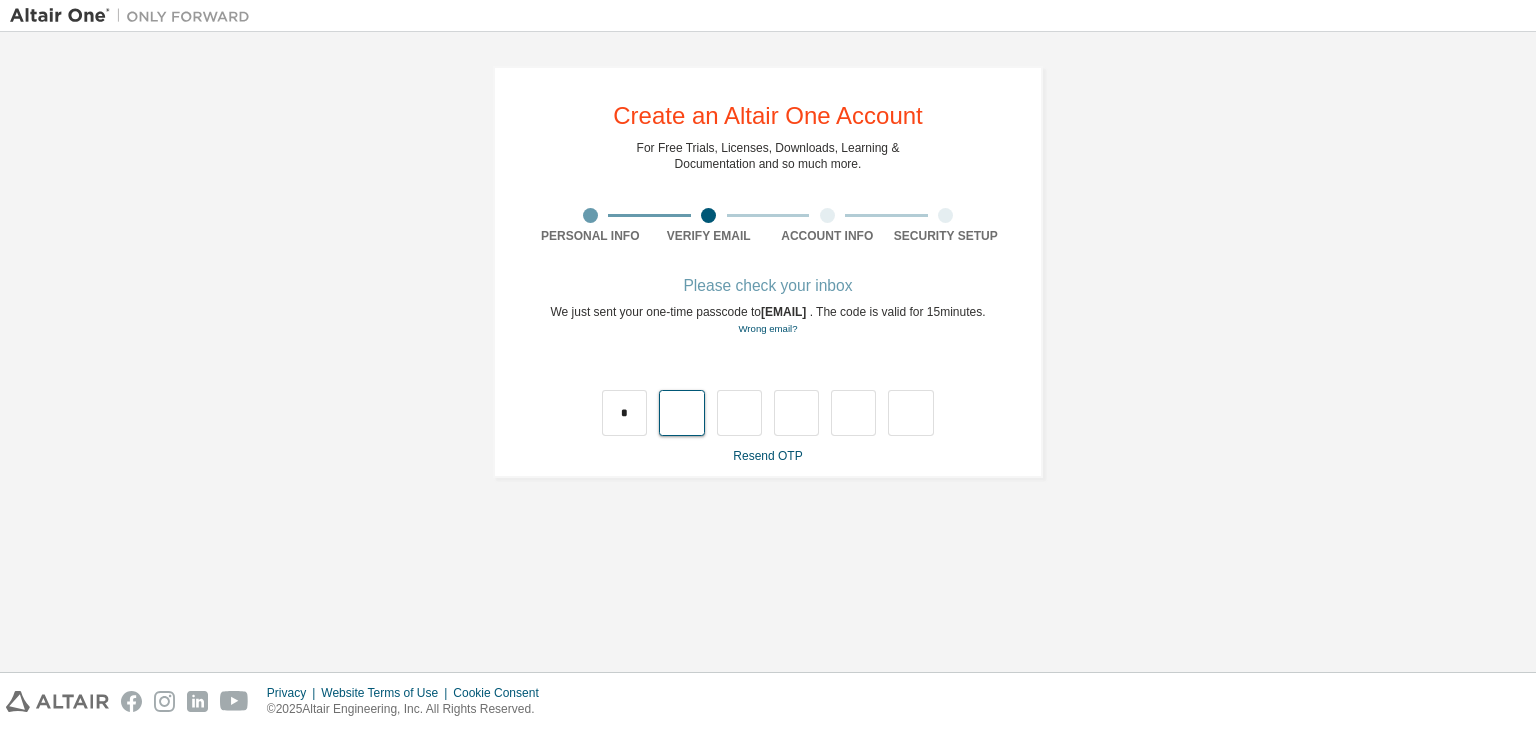 type on "*" 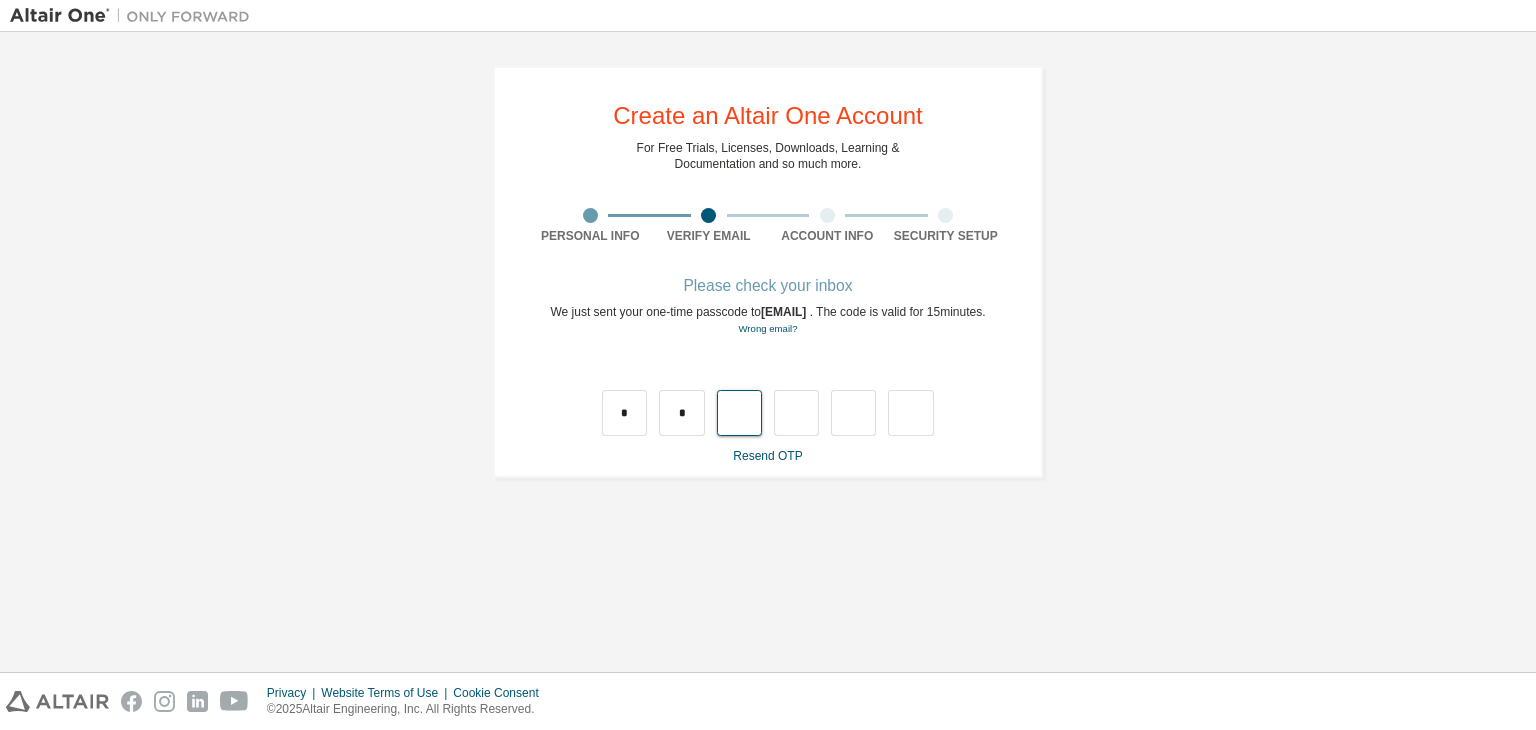 type on "*" 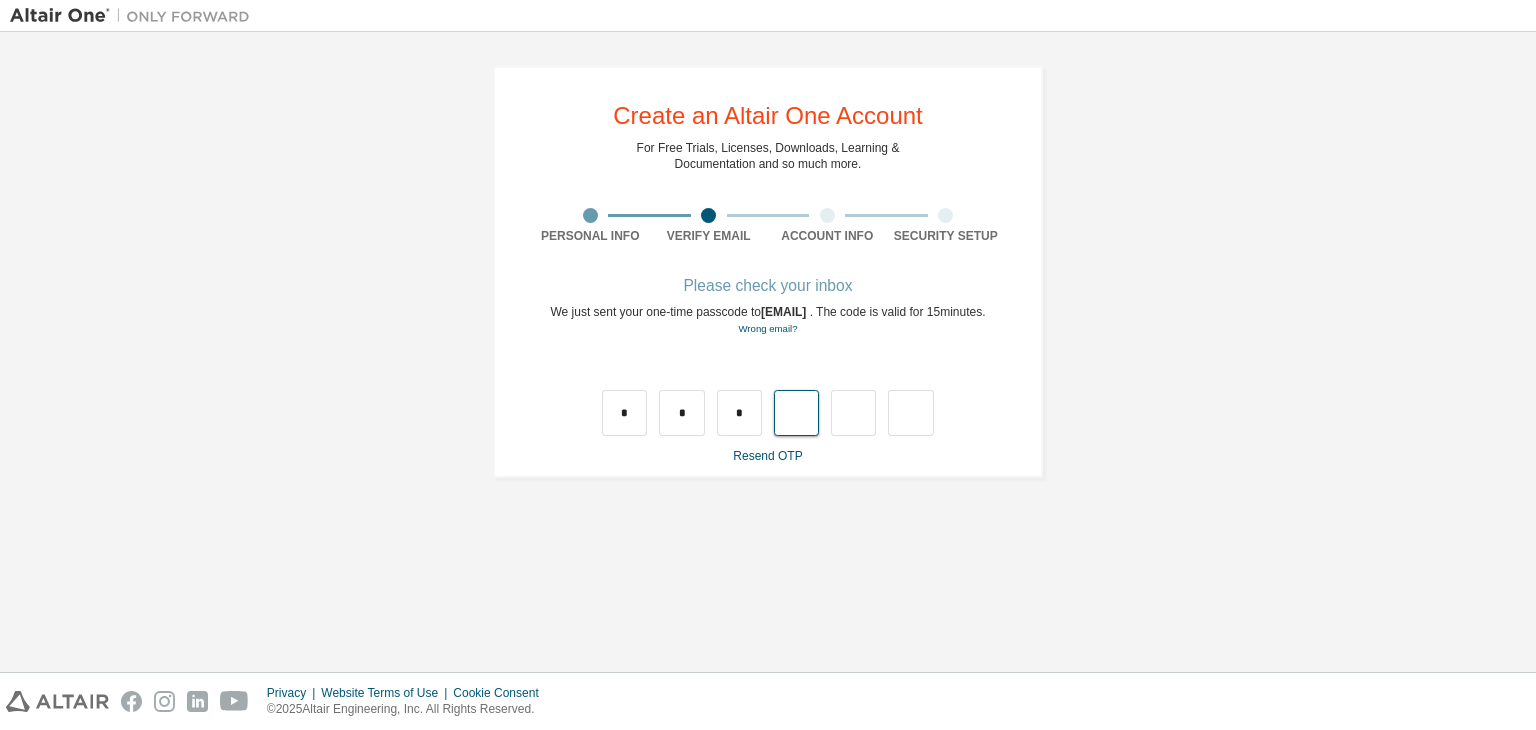 type on "*" 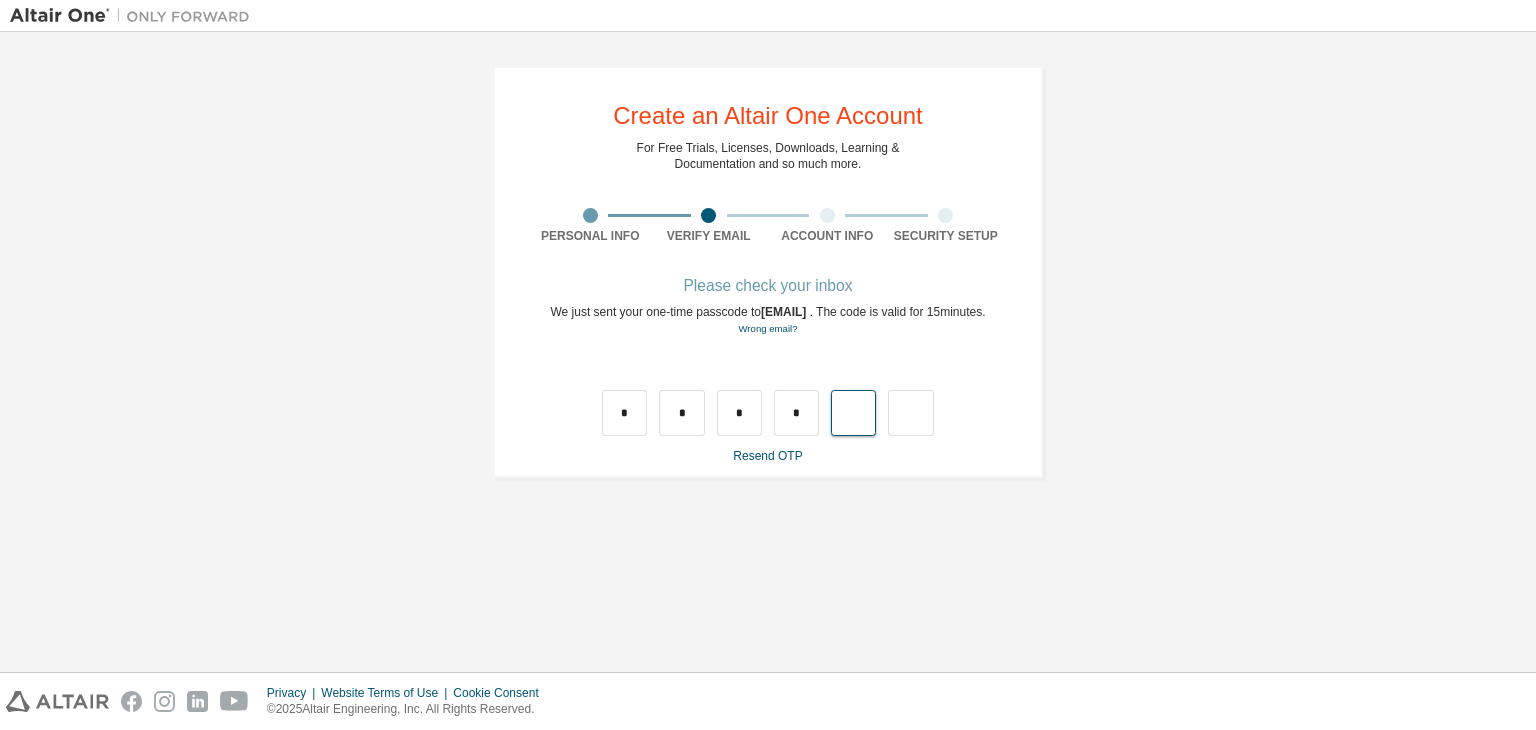 type on "*" 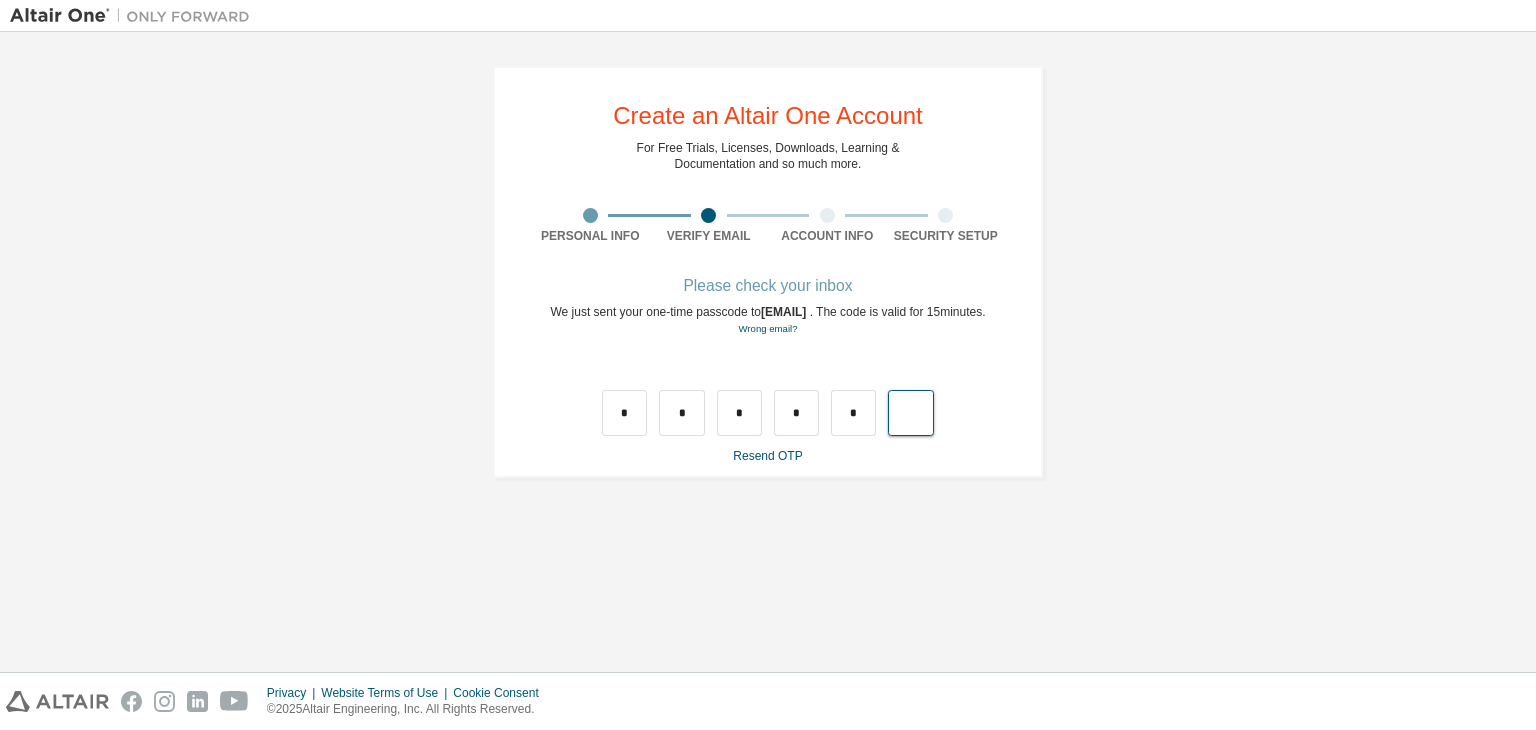 type on "*" 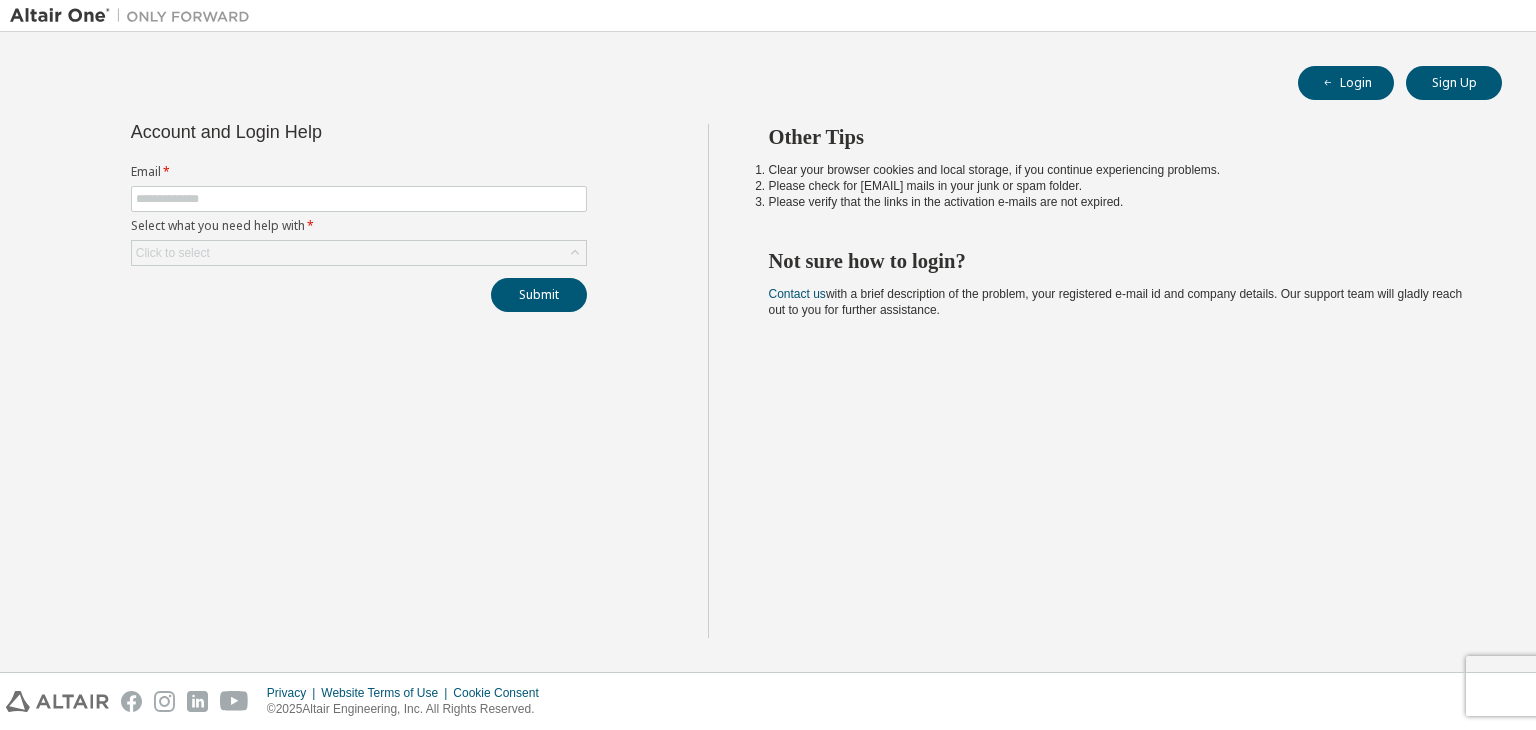 scroll, scrollTop: 0, scrollLeft: 0, axis: both 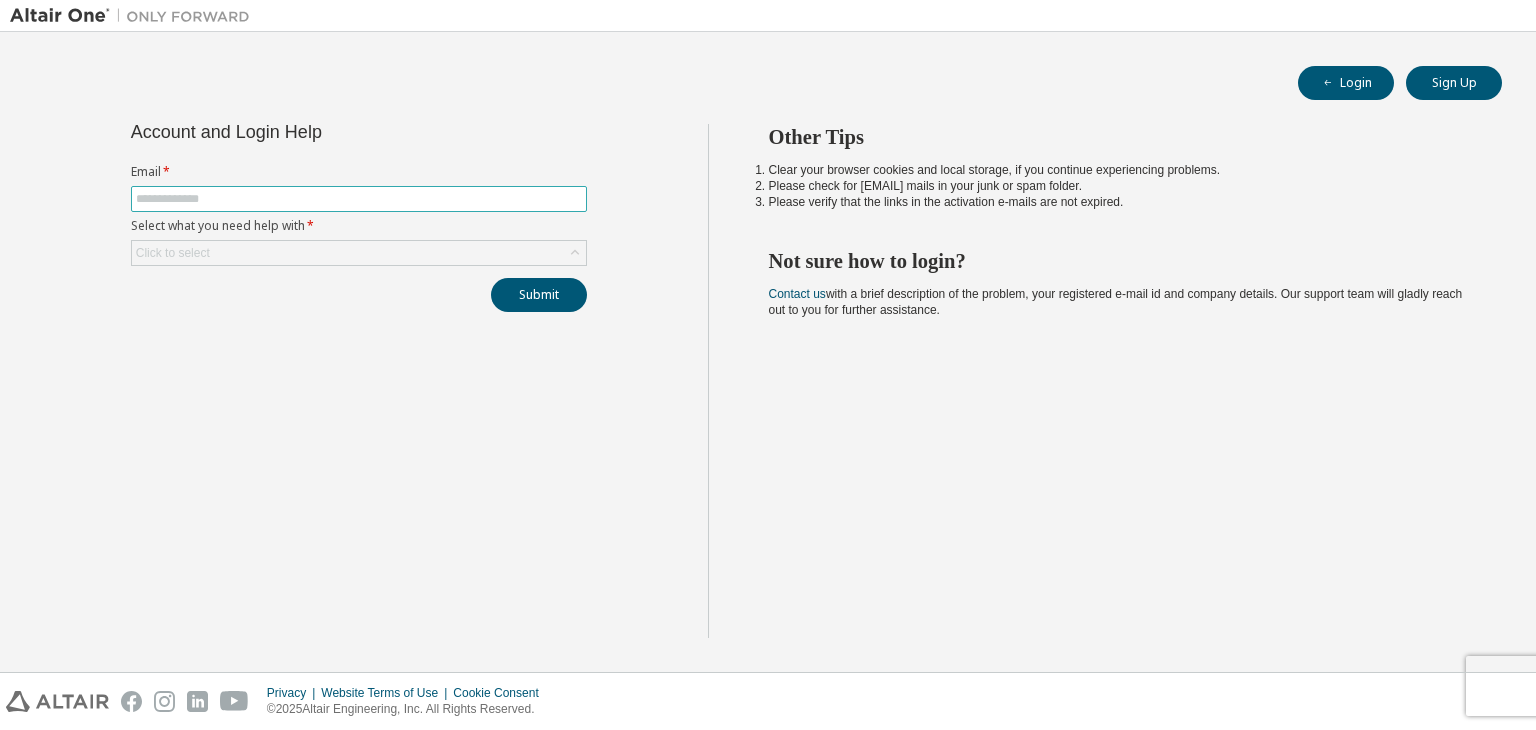 click at bounding box center (359, 199) 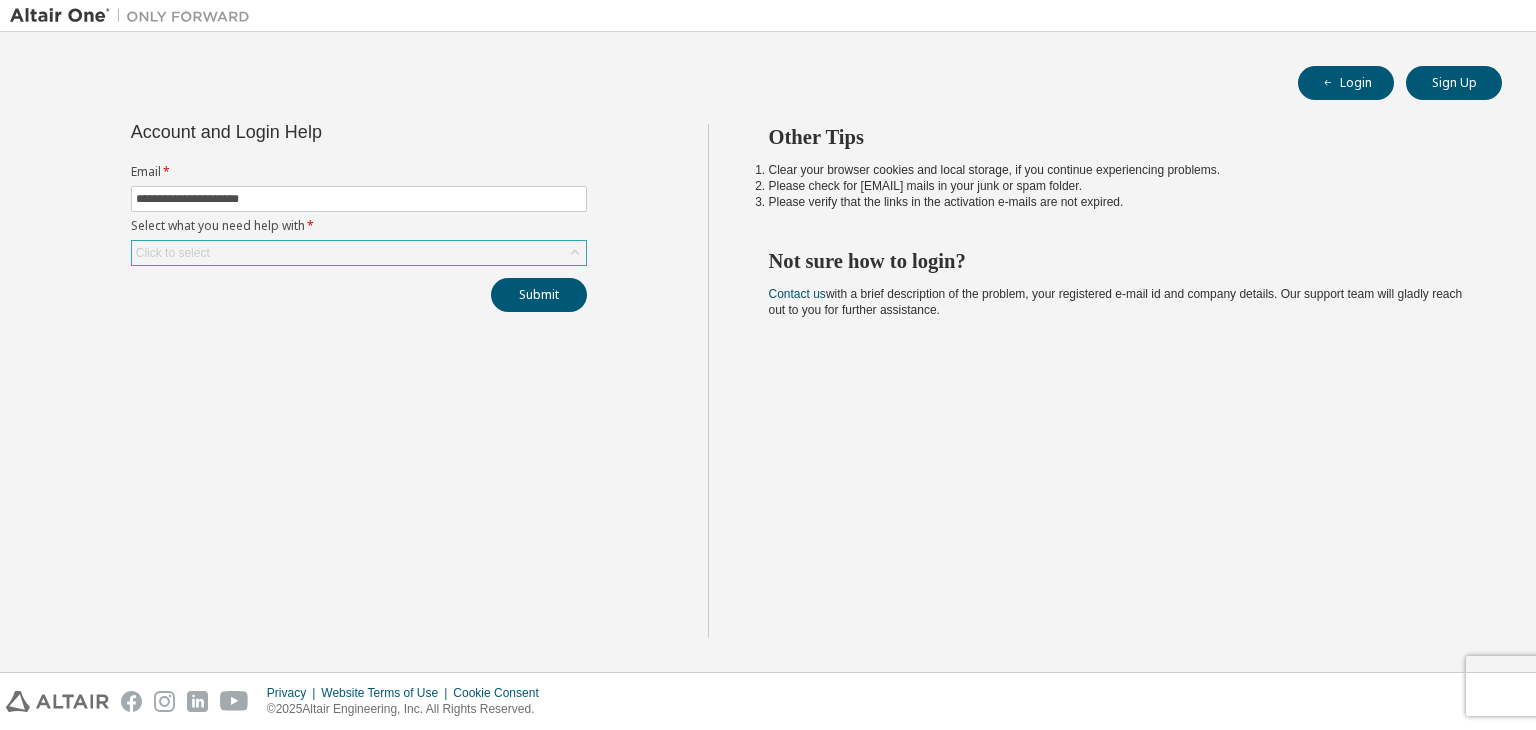 click on "Click to select" at bounding box center (359, 253) 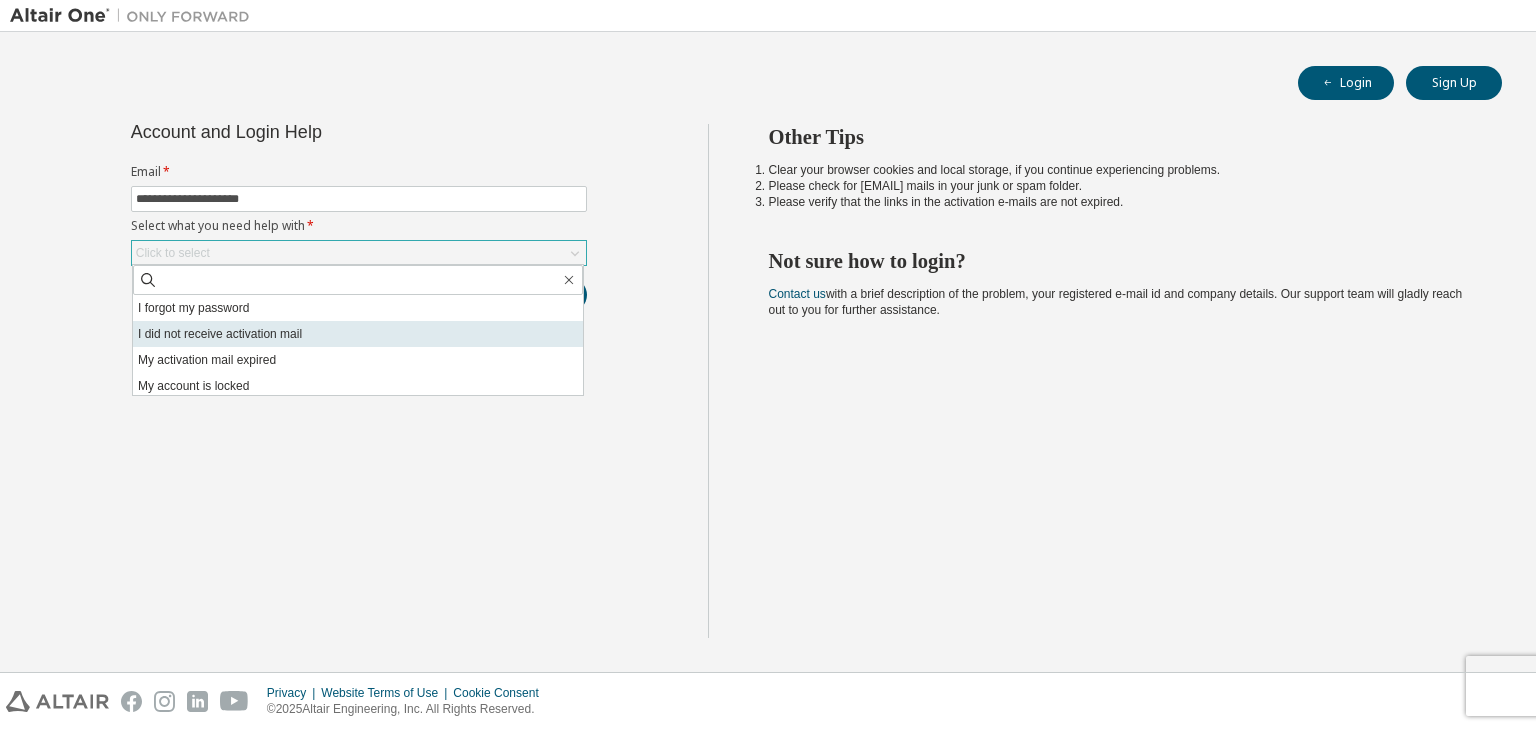 scroll, scrollTop: 56, scrollLeft: 0, axis: vertical 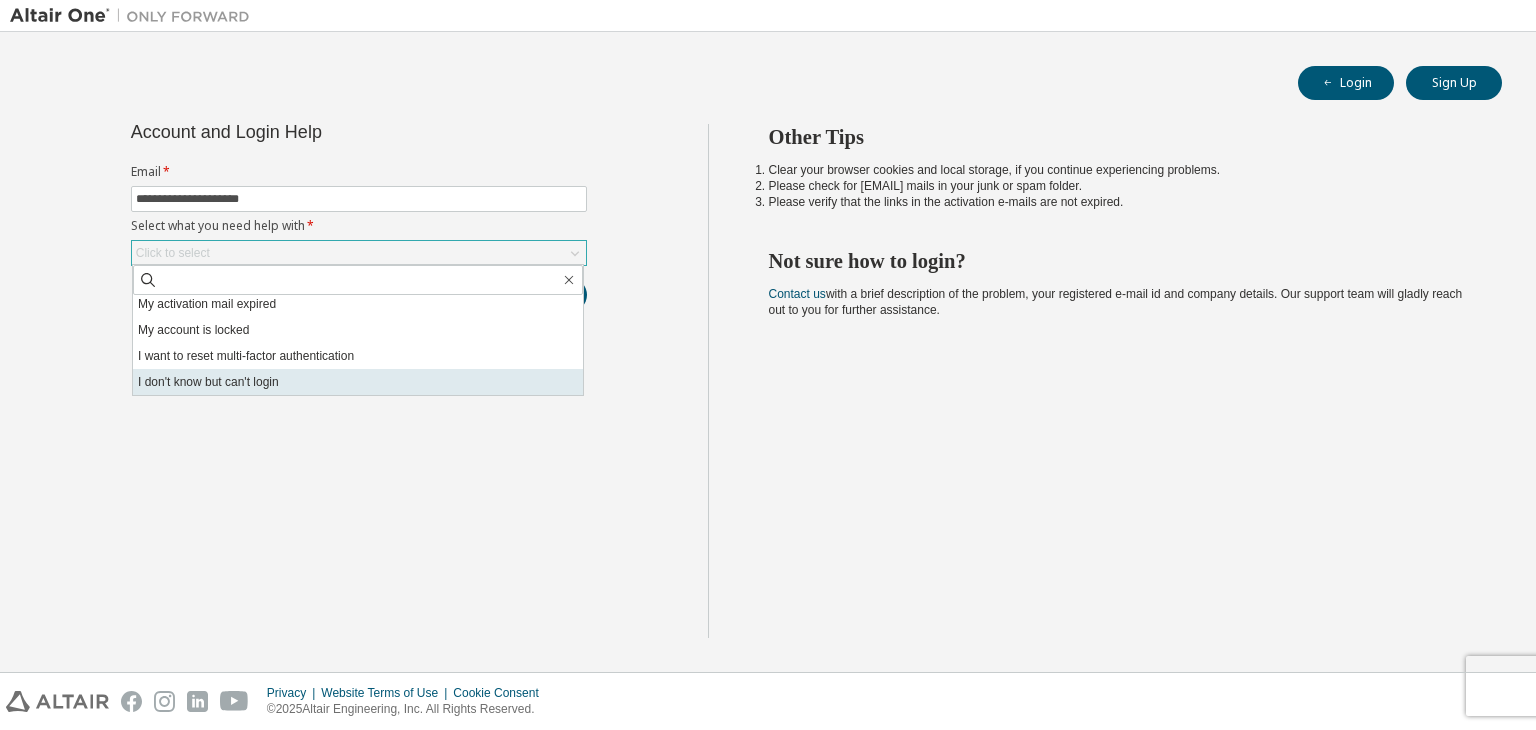 click on "I don't know but can't login" at bounding box center (358, 382) 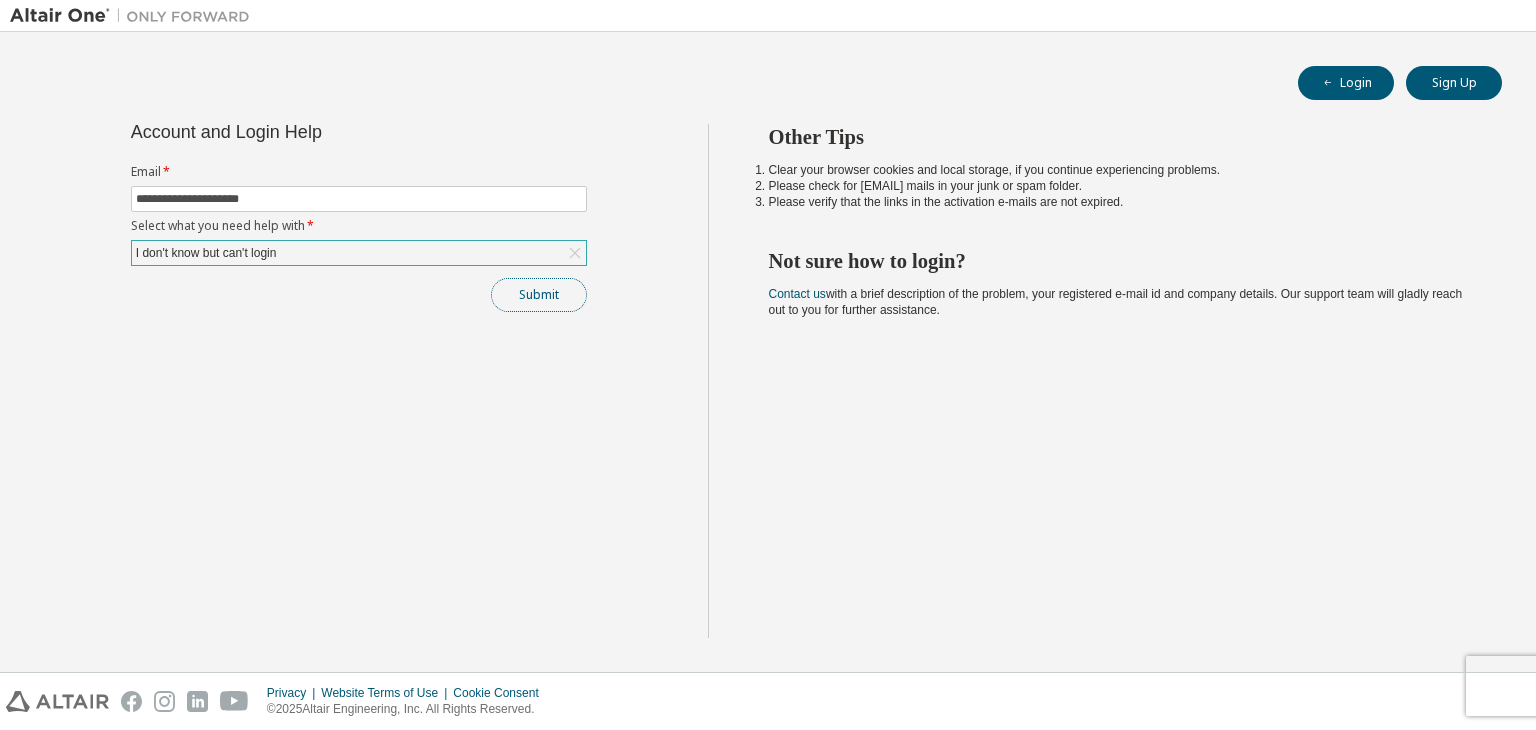 click on "Submit" at bounding box center (539, 295) 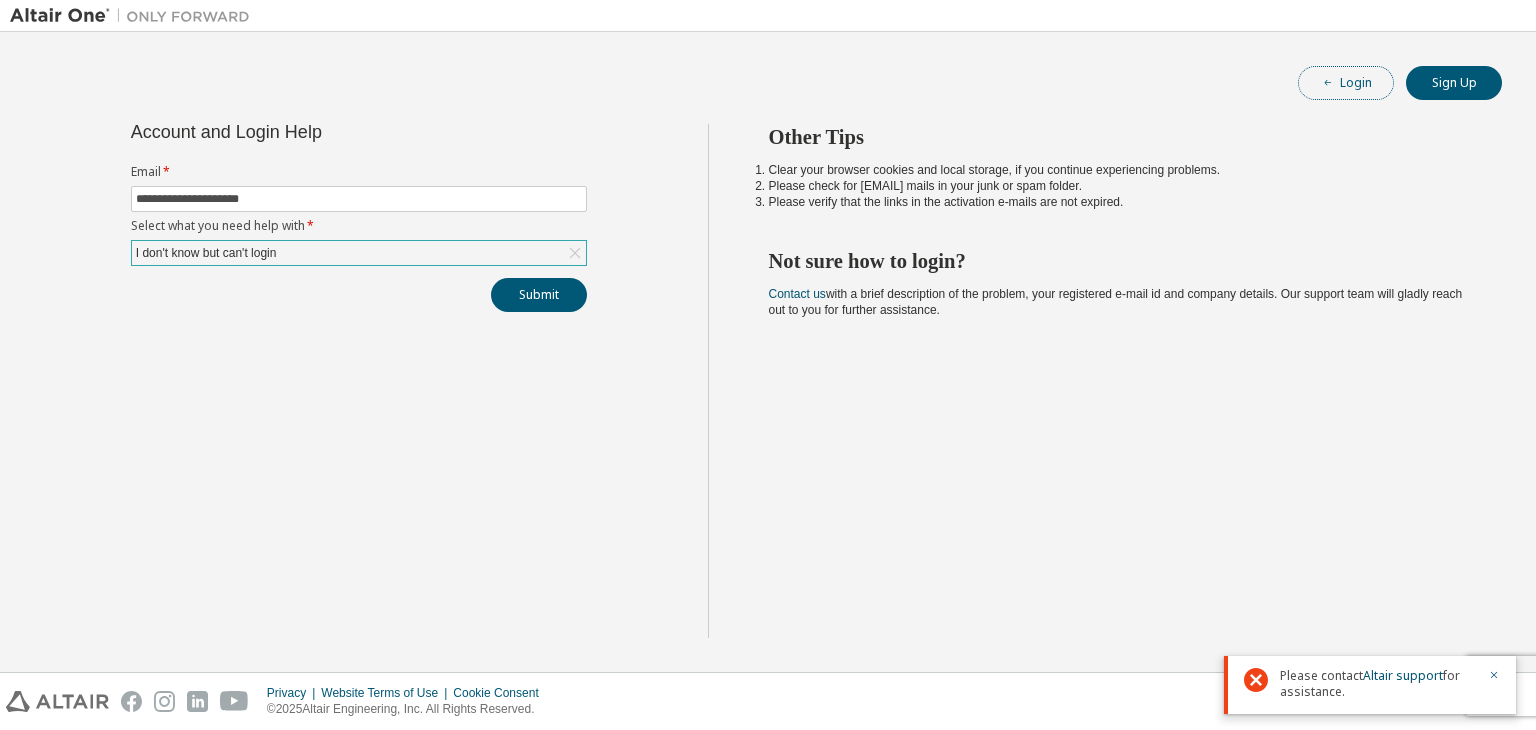 click on "Login" at bounding box center [1346, 83] 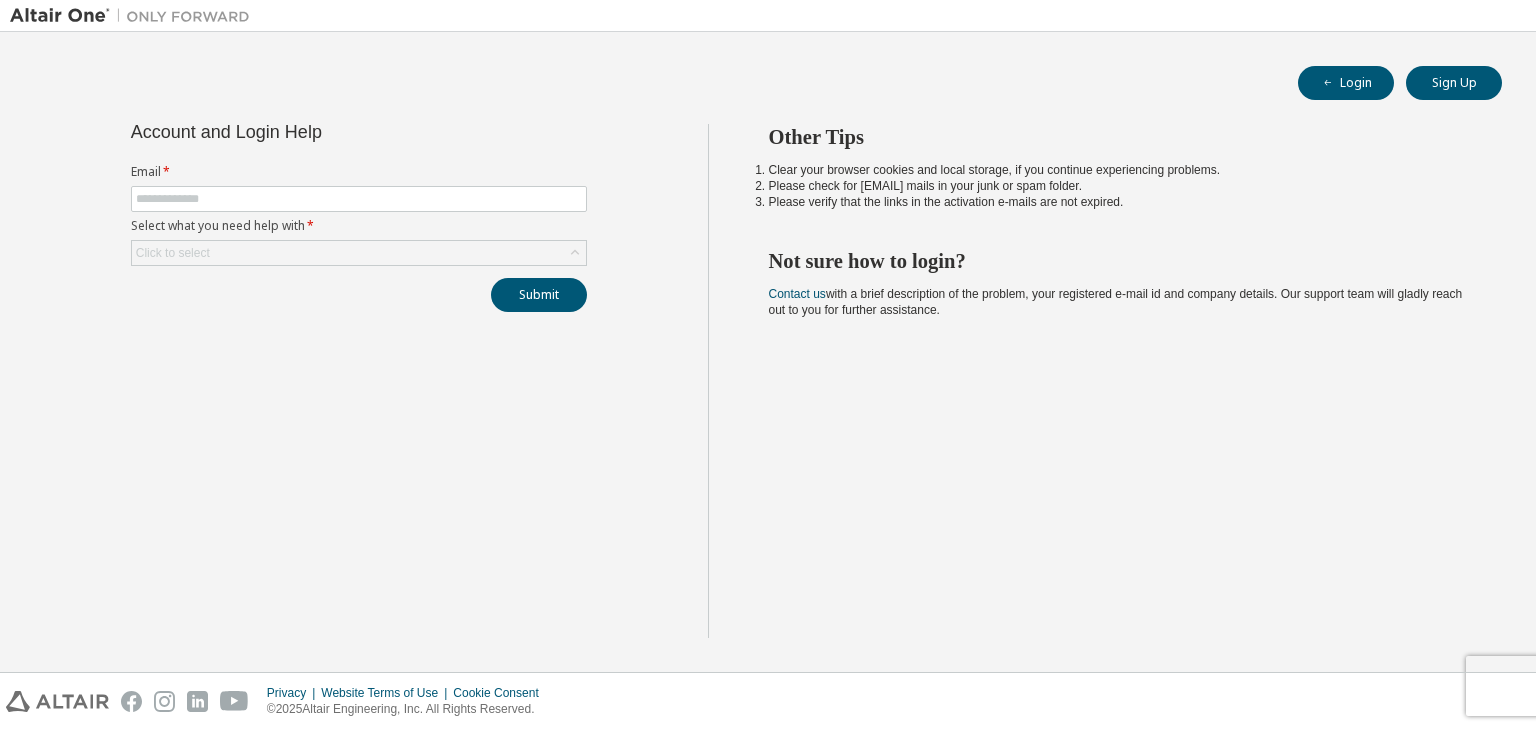 scroll, scrollTop: 0, scrollLeft: 0, axis: both 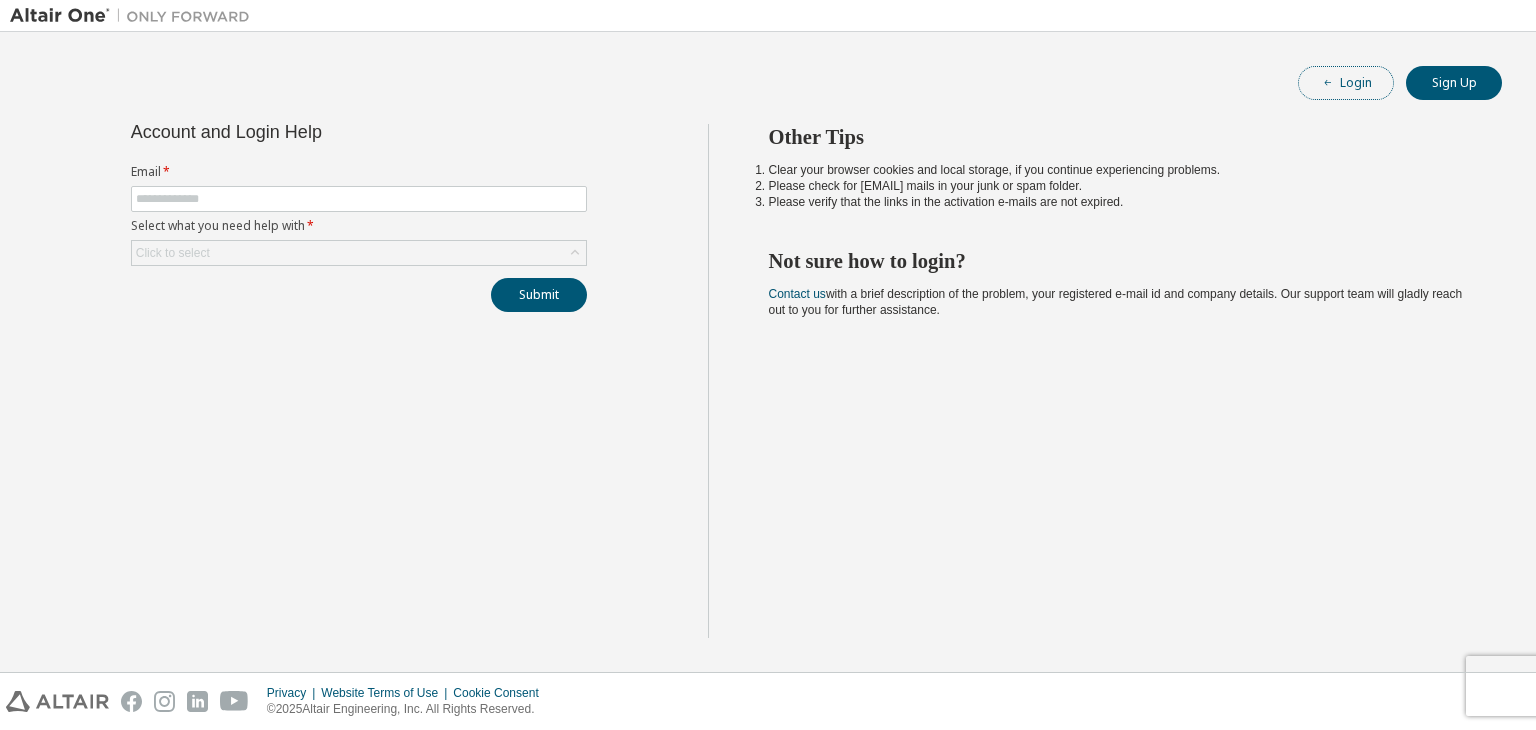 click on "Login" at bounding box center (1346, 83) 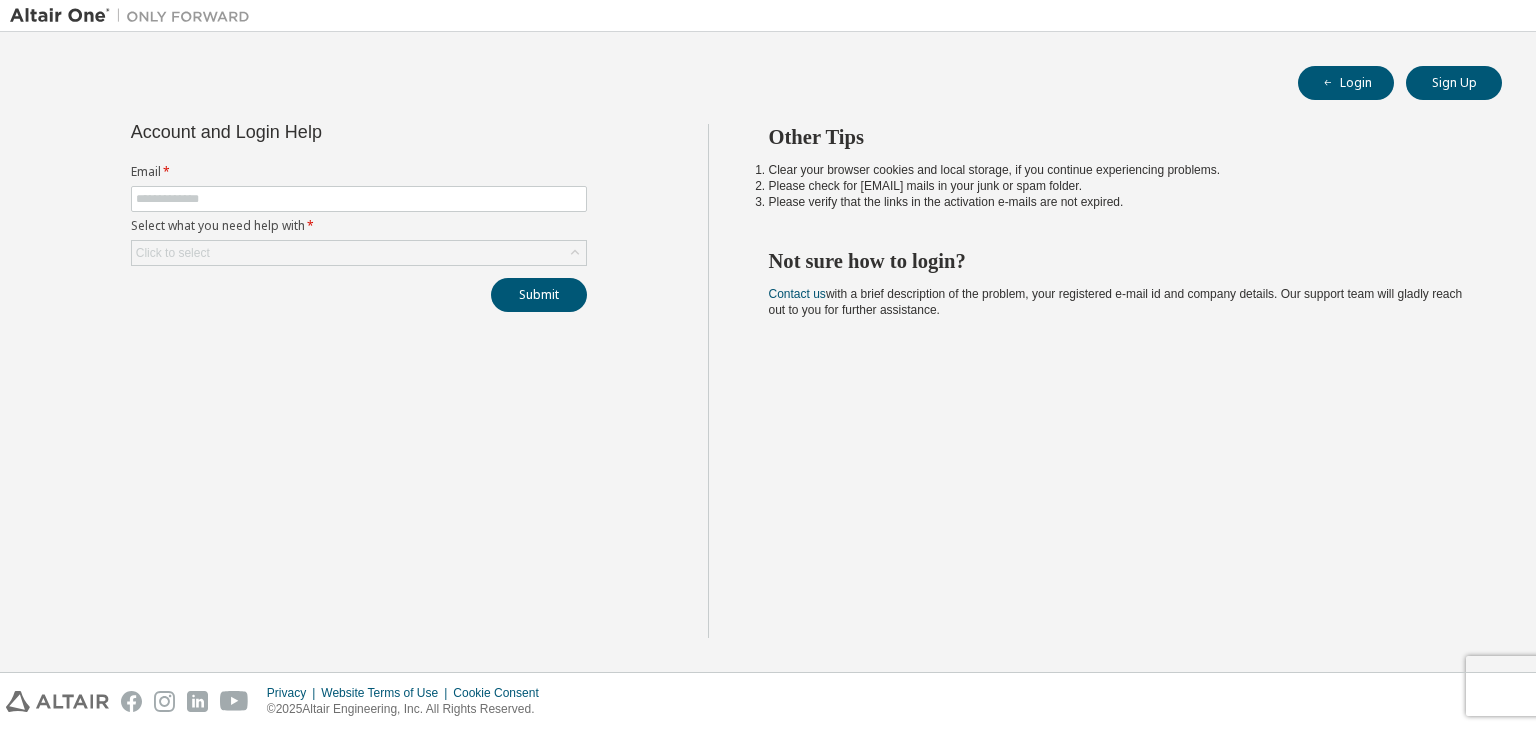 scroll, scrollTop: 0, scrollLeft: 0, axis: both 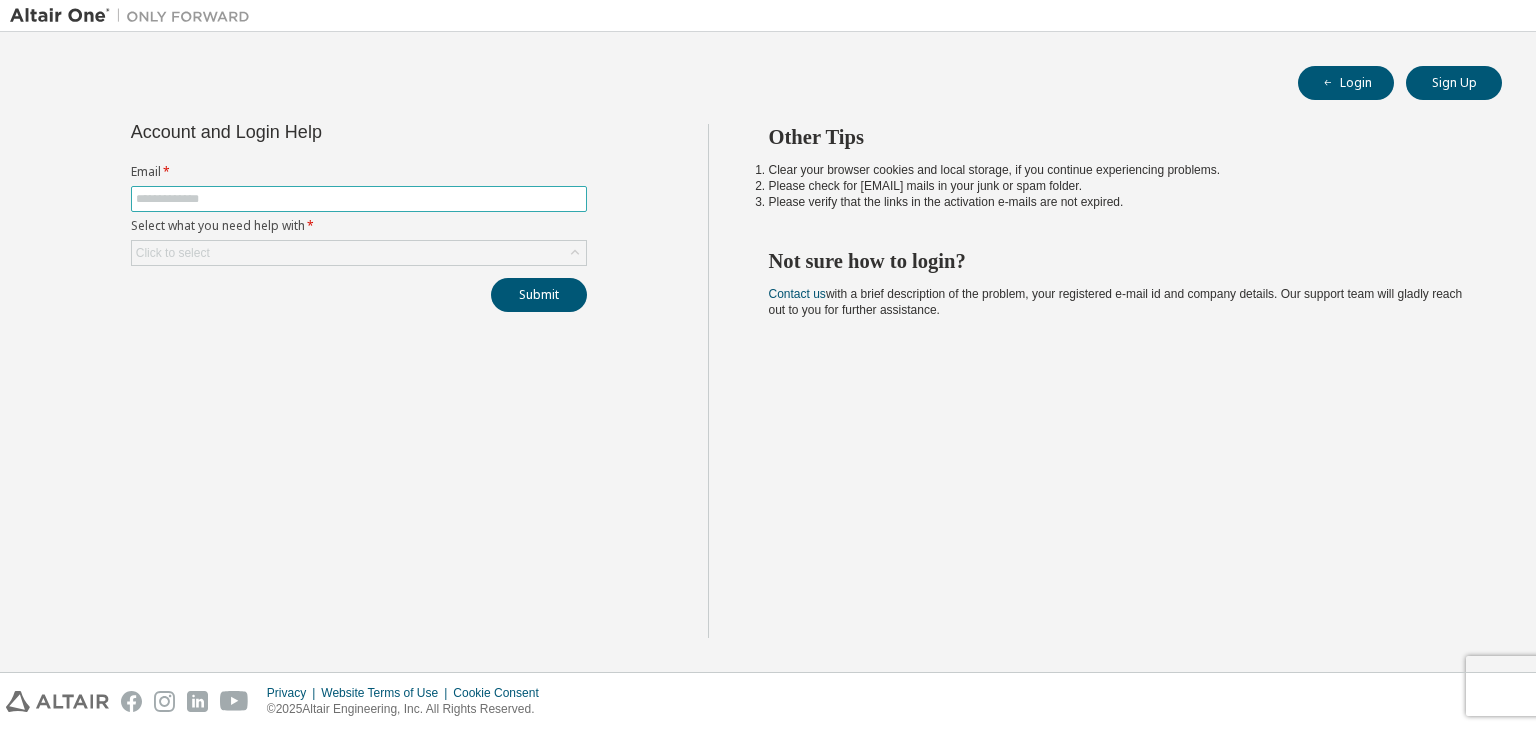click at bounding box center (359, 199) 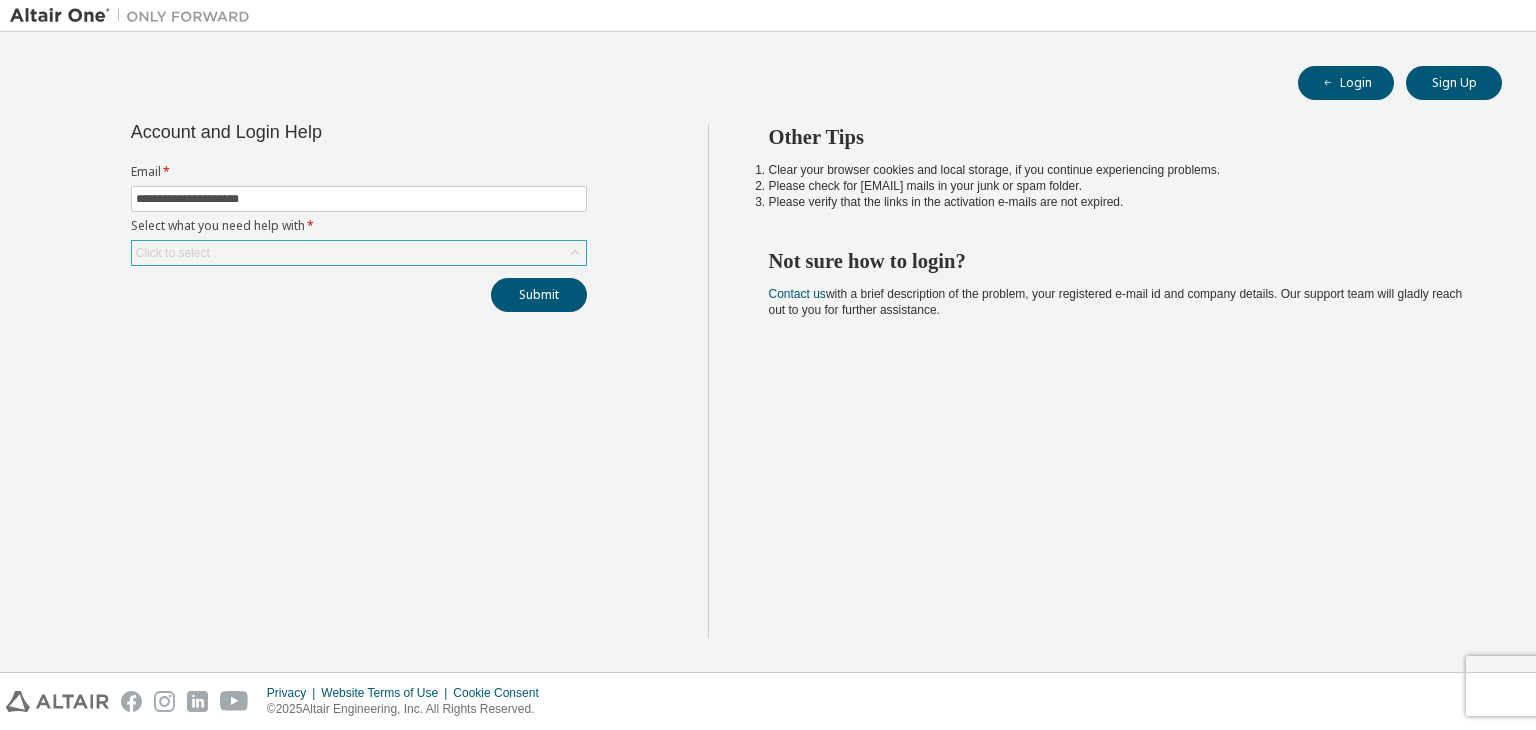 click on "Click to select" at bounding box center [359, 253] 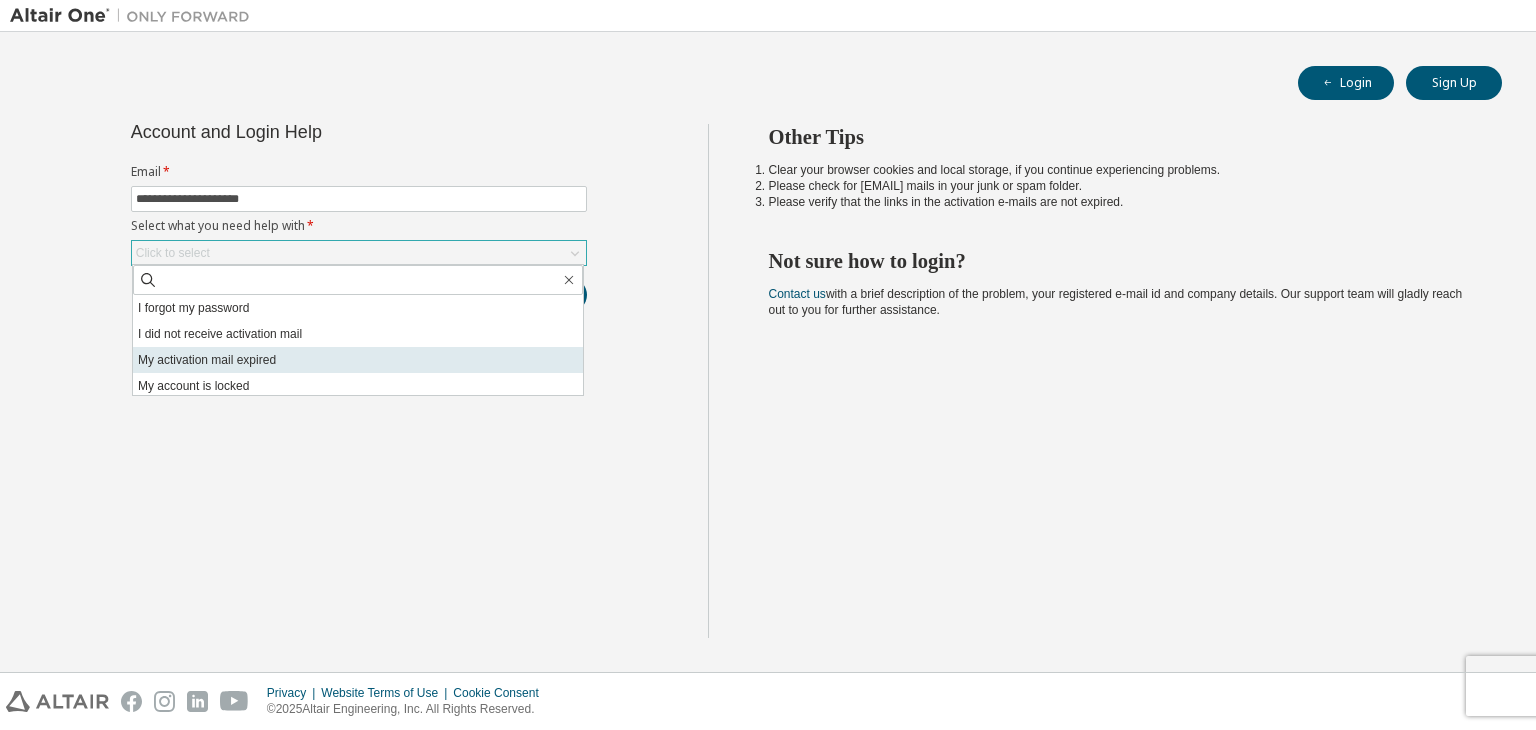 scroll, scrollTop: 56, scrollLeft: 0, axis: vertical 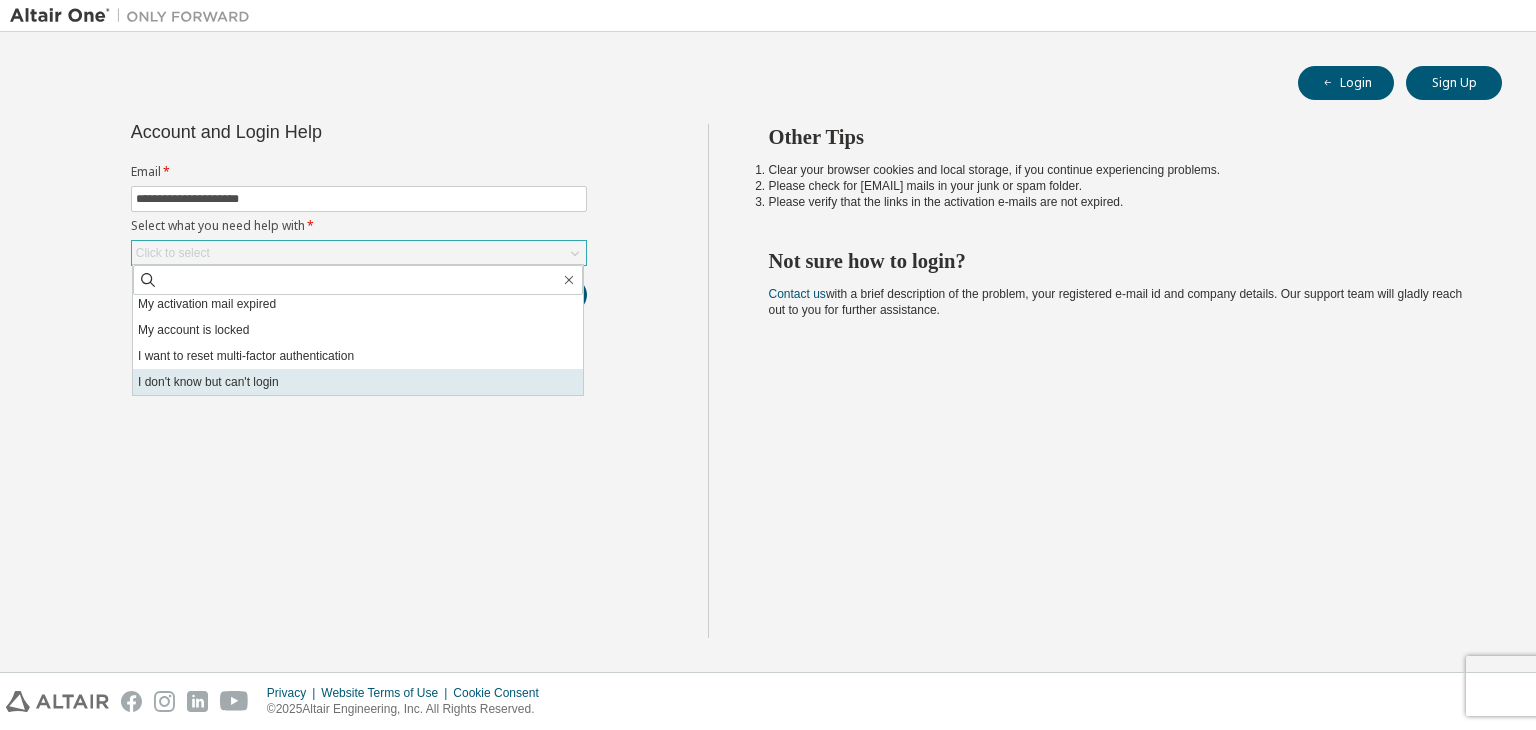 click on "I don't know but can't login" at bounding box center (358, 382) 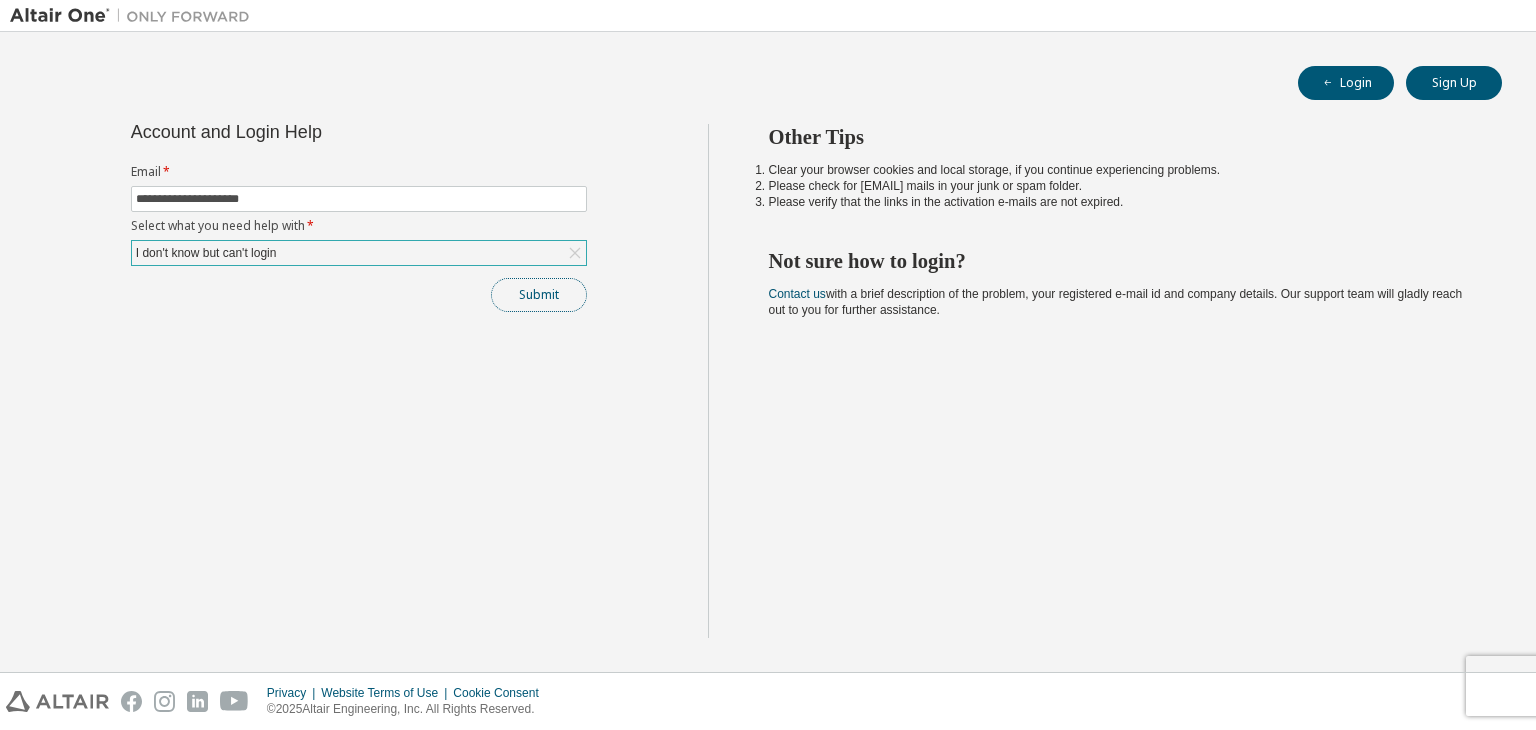 click on "Submit" at bounding box center [539, 295] 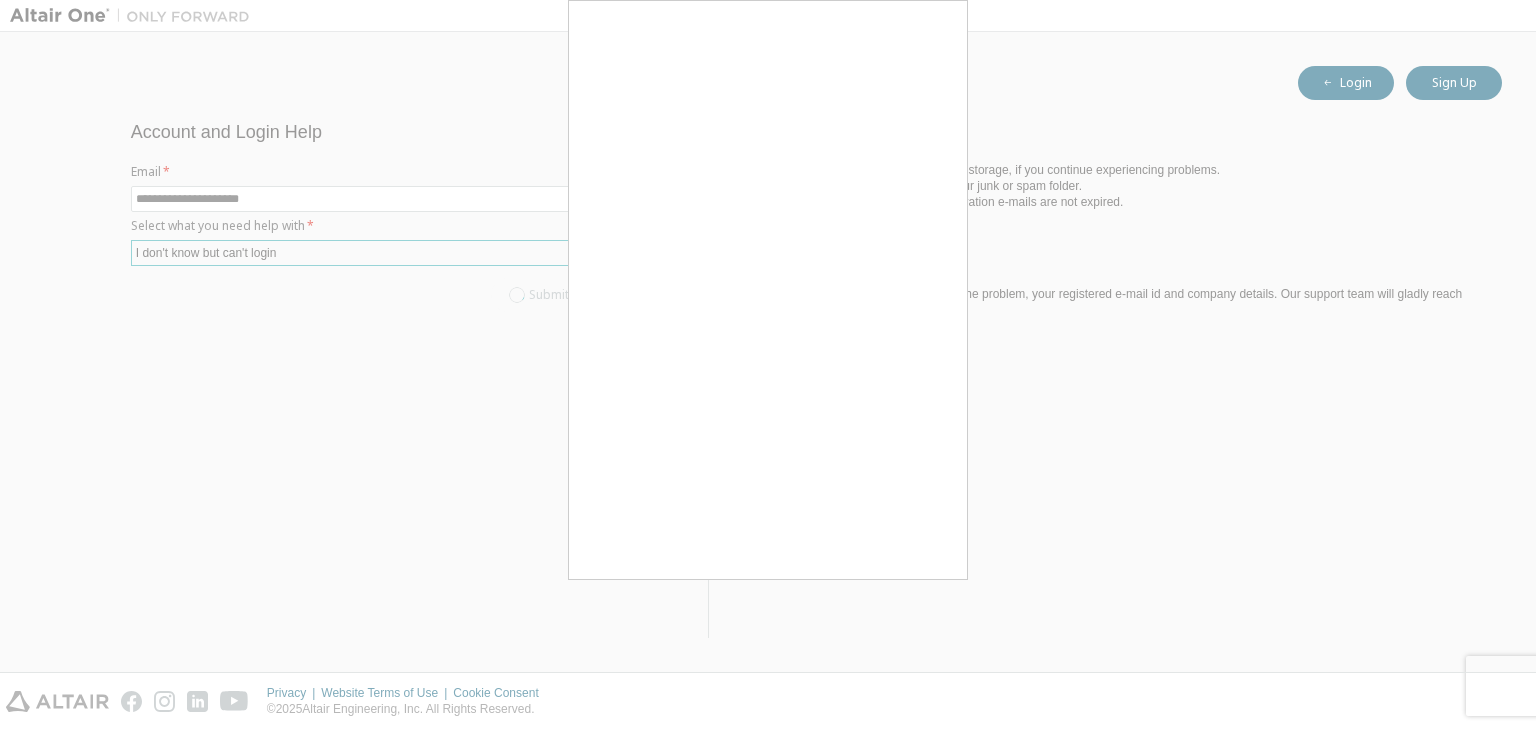 click at bounding box center (768, 365) 